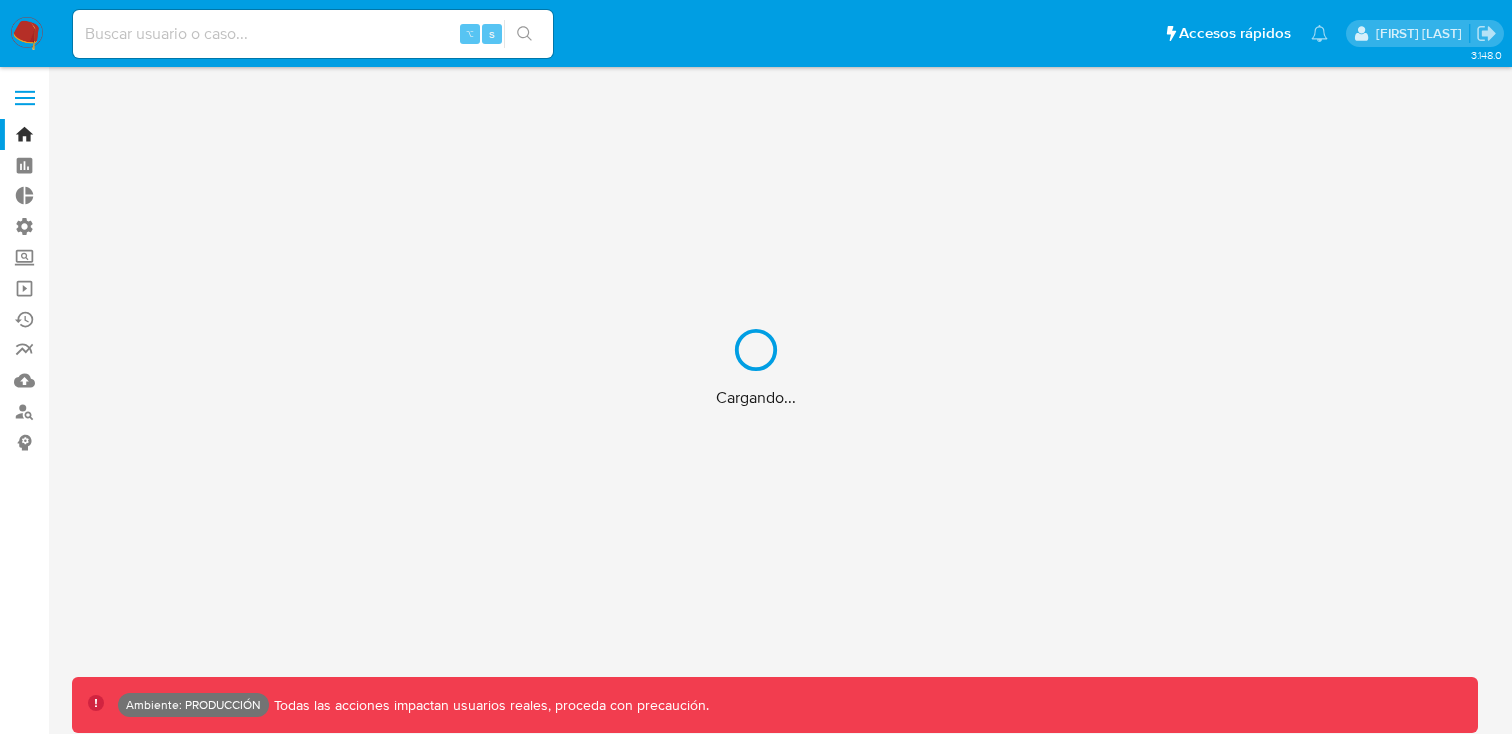 scroll, scrollTop: 0, scrollLeft: 0, axis: both 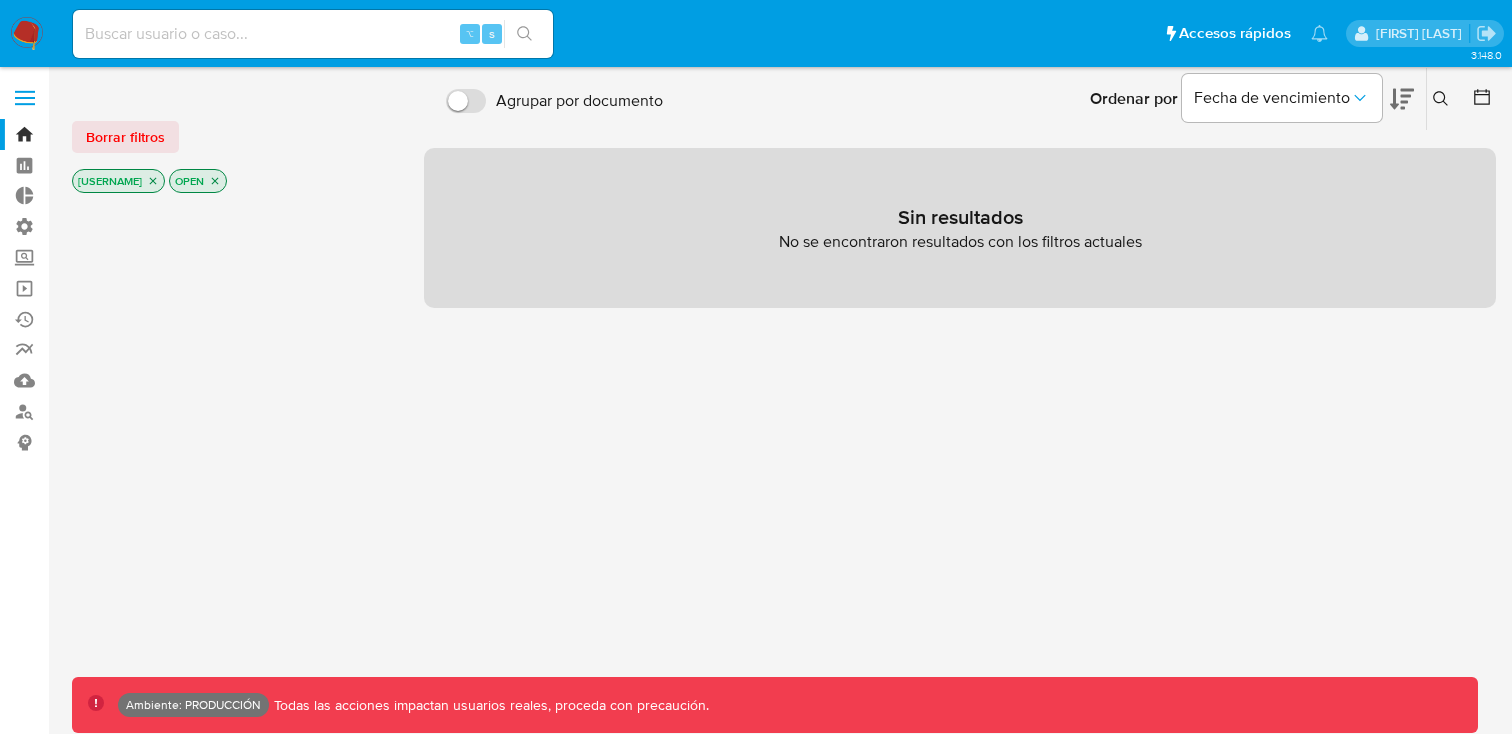 click 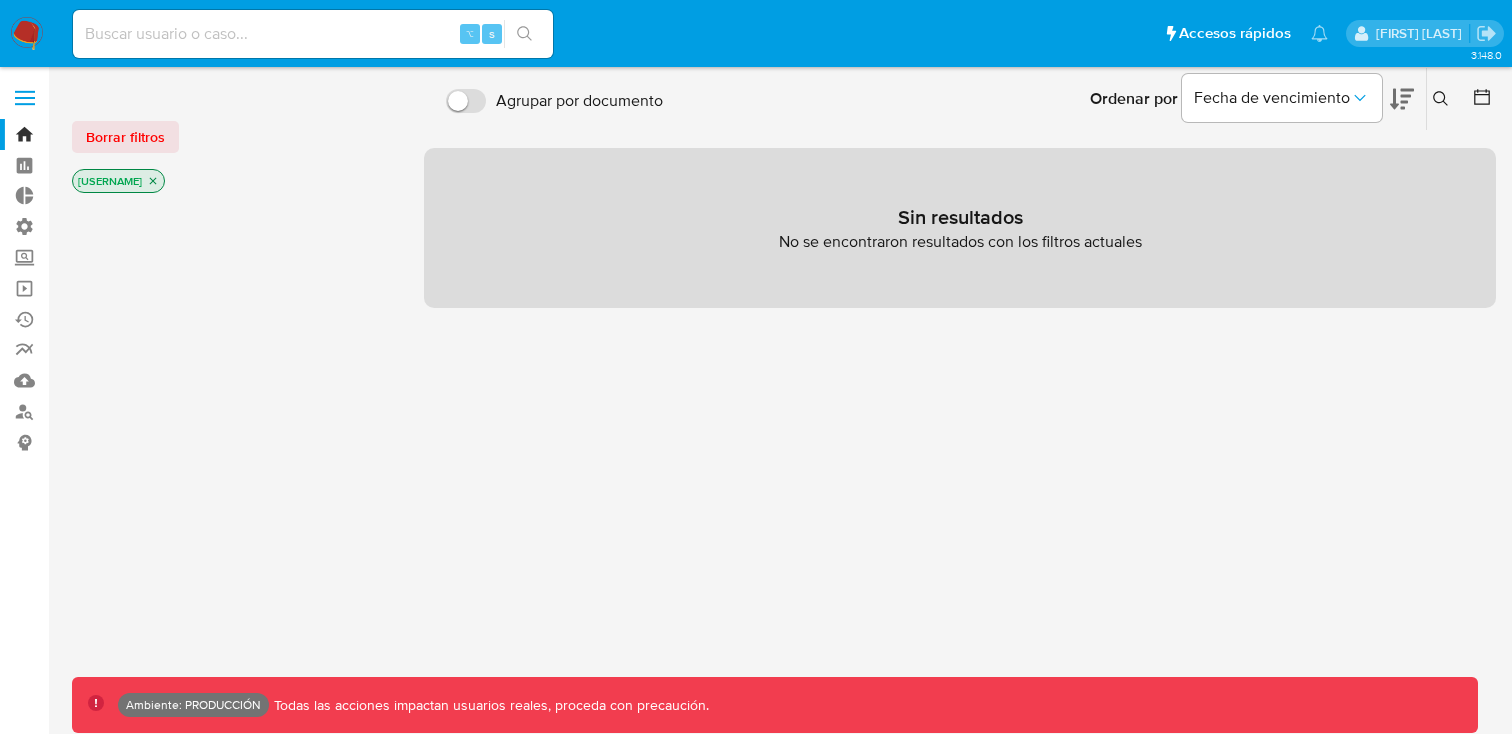 click 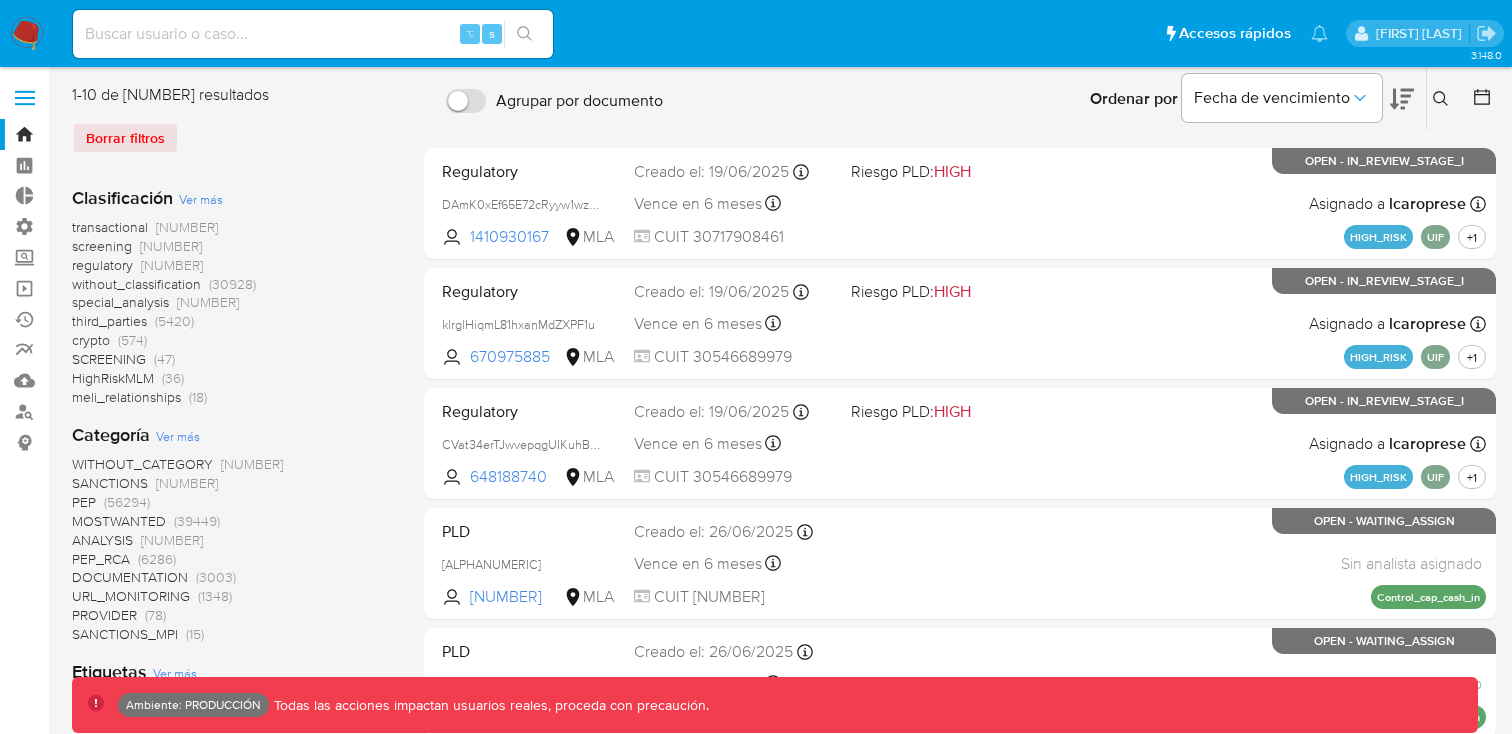 click on "SANCTIONS" at bounding box center [110, 483] 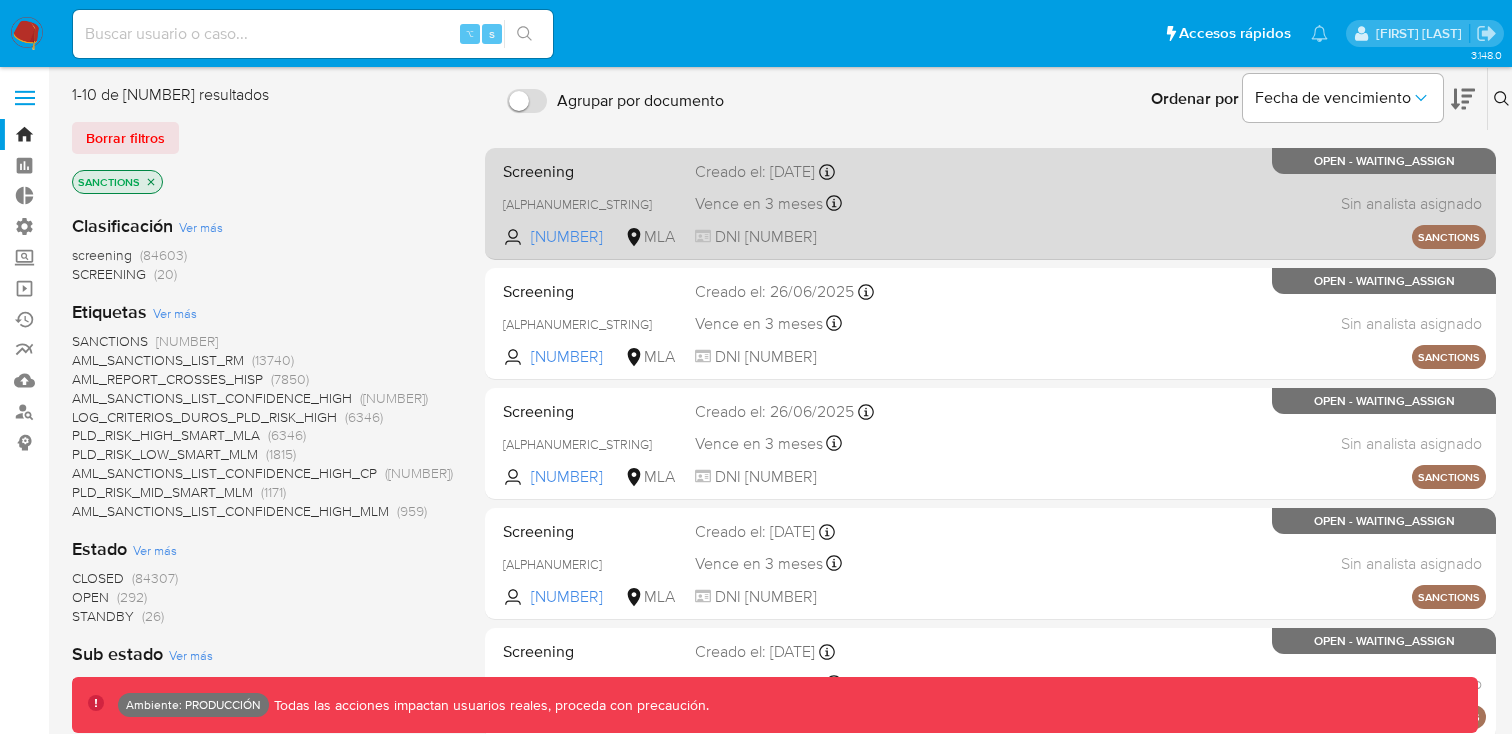 click on "Screening" at bounding box center (591, 170) 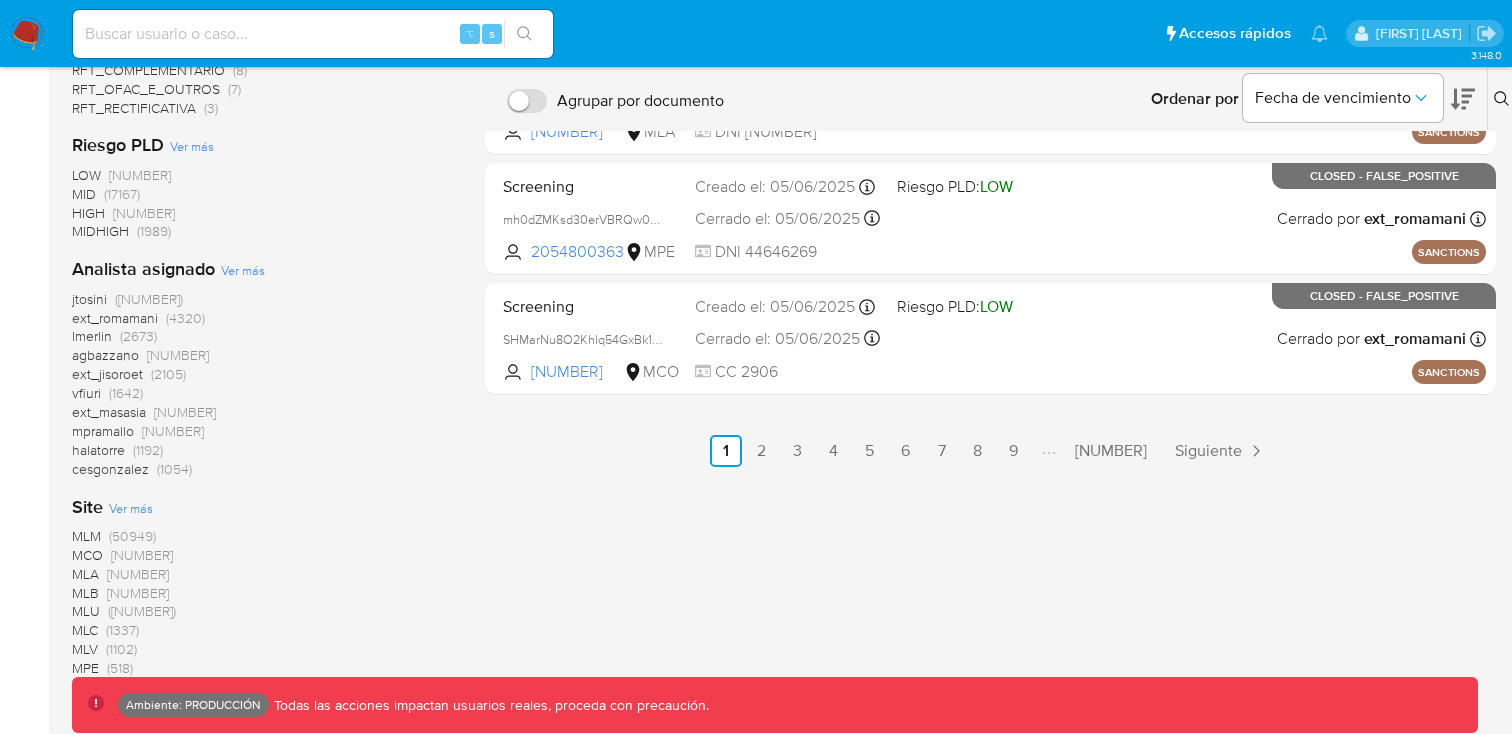 scroll, scrollTop: 944, scrollLeft: 0, axis: vertical 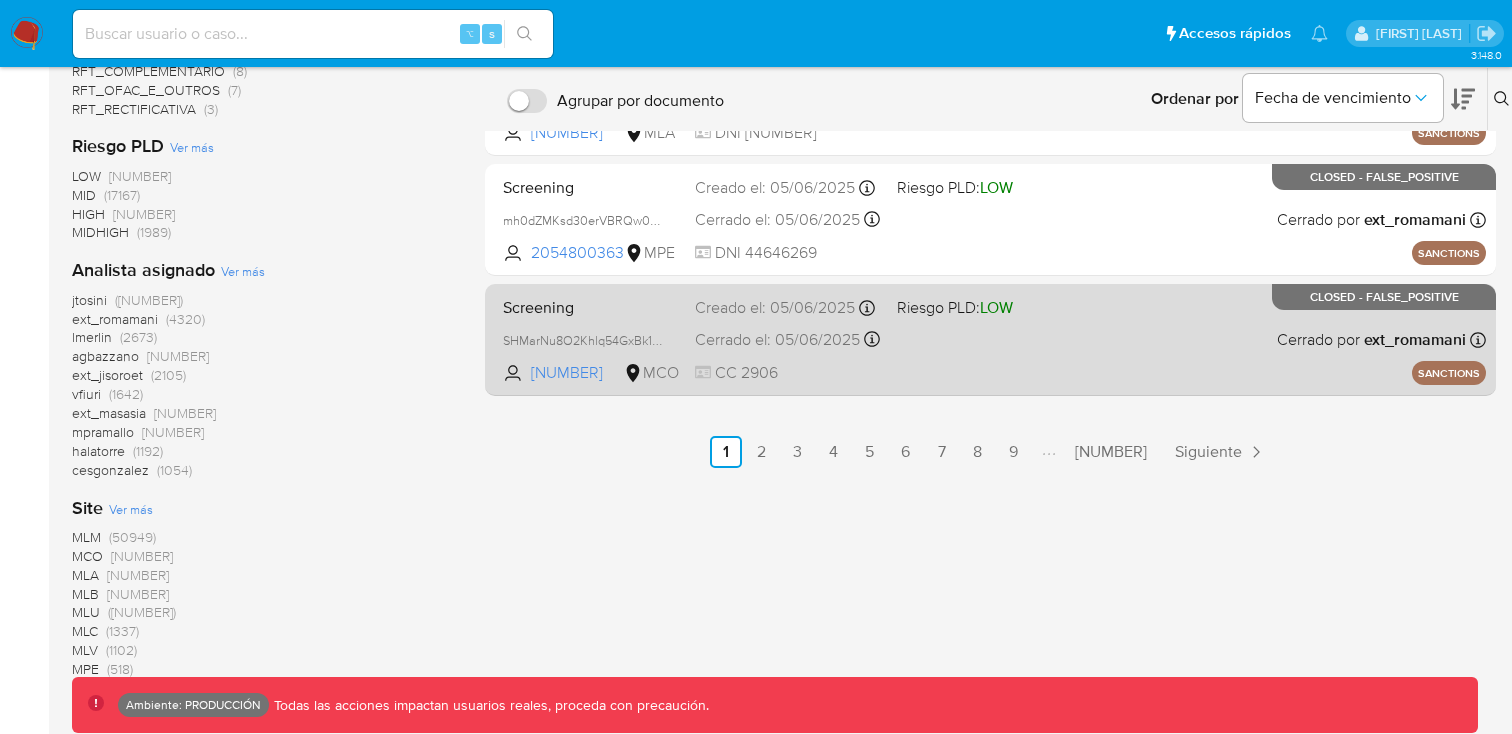 click on "Screening SHMarNu8O2Khlq54GxBk1Bcv 1045527778 MCO Riesgo PLD:  LOW Creado el: 05/06/2025   Creado el: 05/06/2025 17:29:56 Cerrado el: 05/06/2025   Cerrado el: 05/06/2025 17:35:15 CC   2906 Cerrado por   ext_romamani   Asignado el: 05/06/2025 17:29:56 SANCTIONS CLOSED - FALSE_POSITIVE" at bounding box center (990, 339) 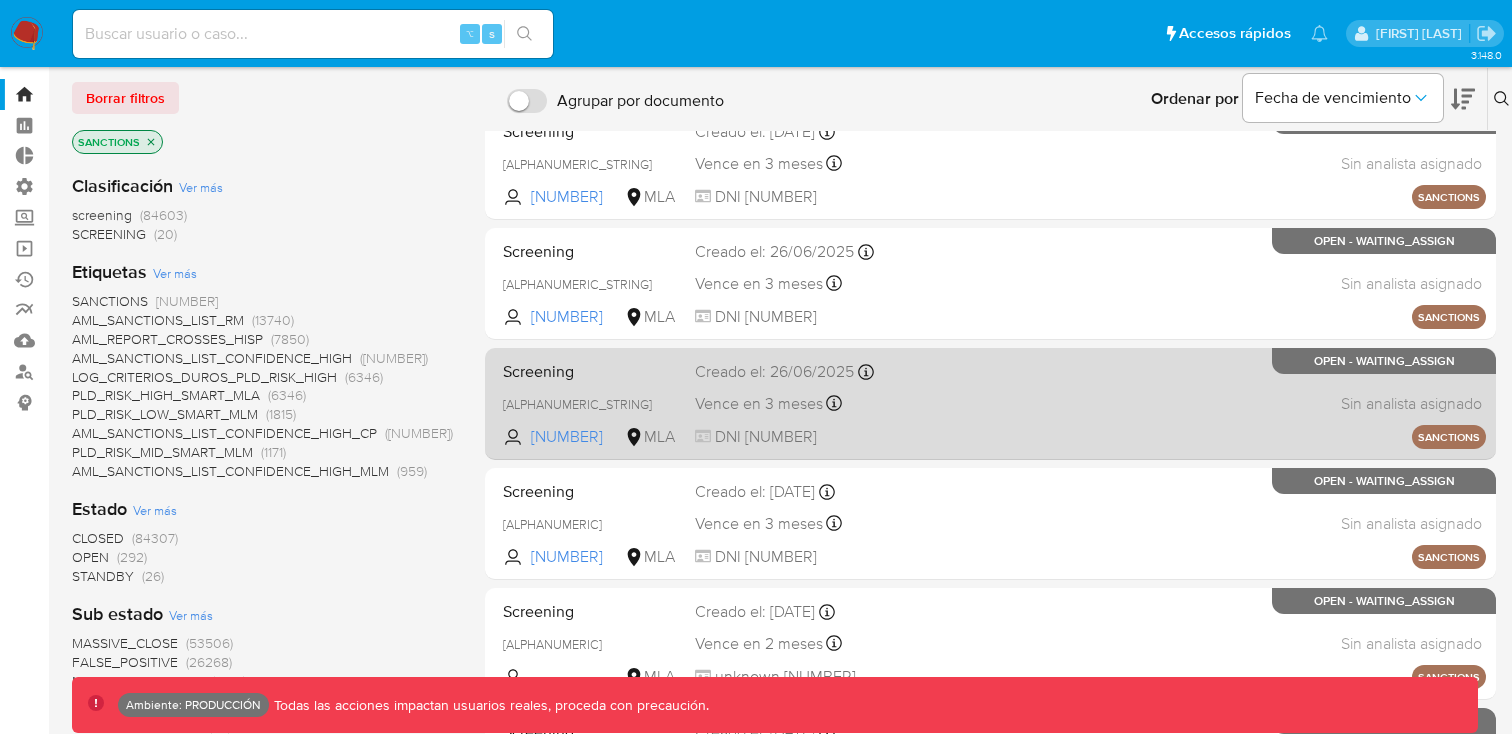 scroll, scrollTop: 55, scrollLeft: 0, axis: vertical 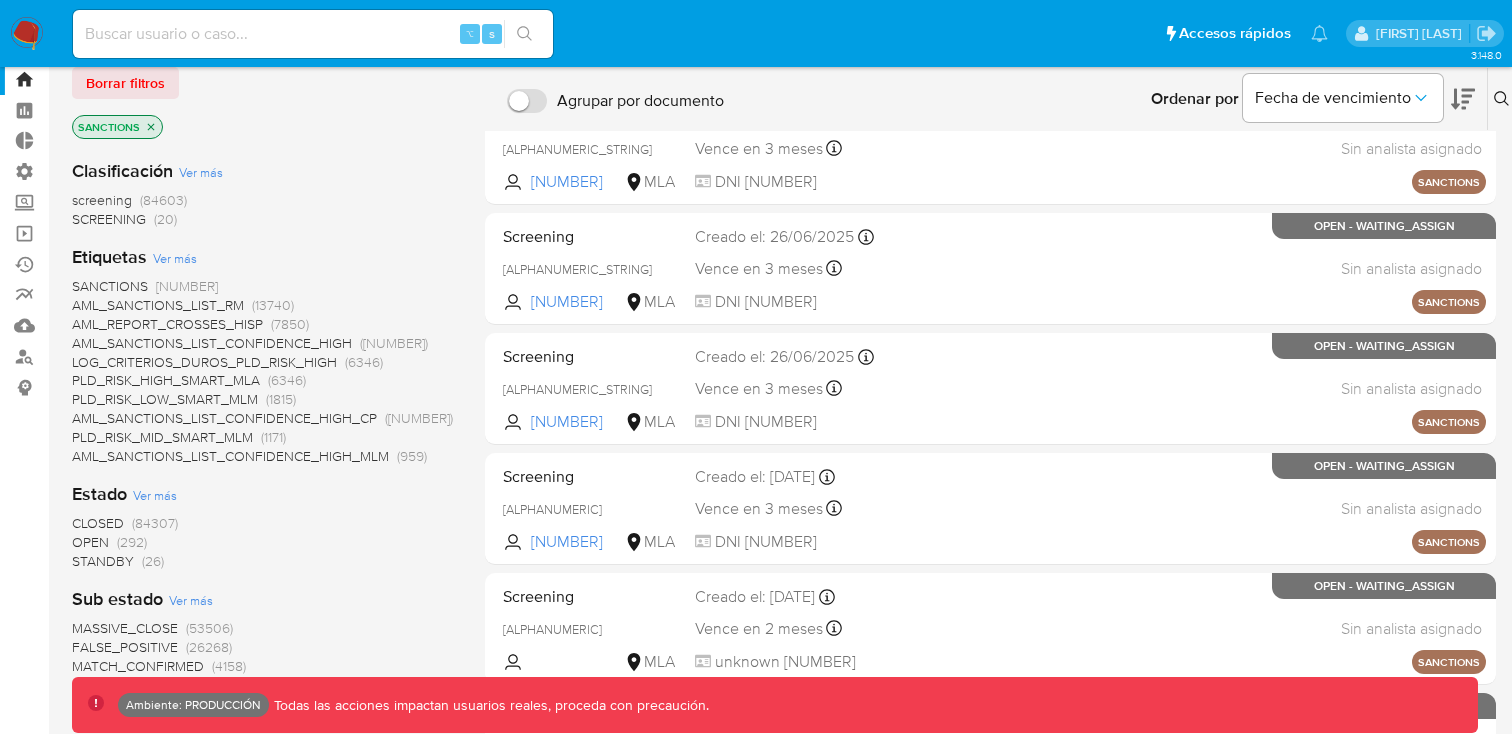 click 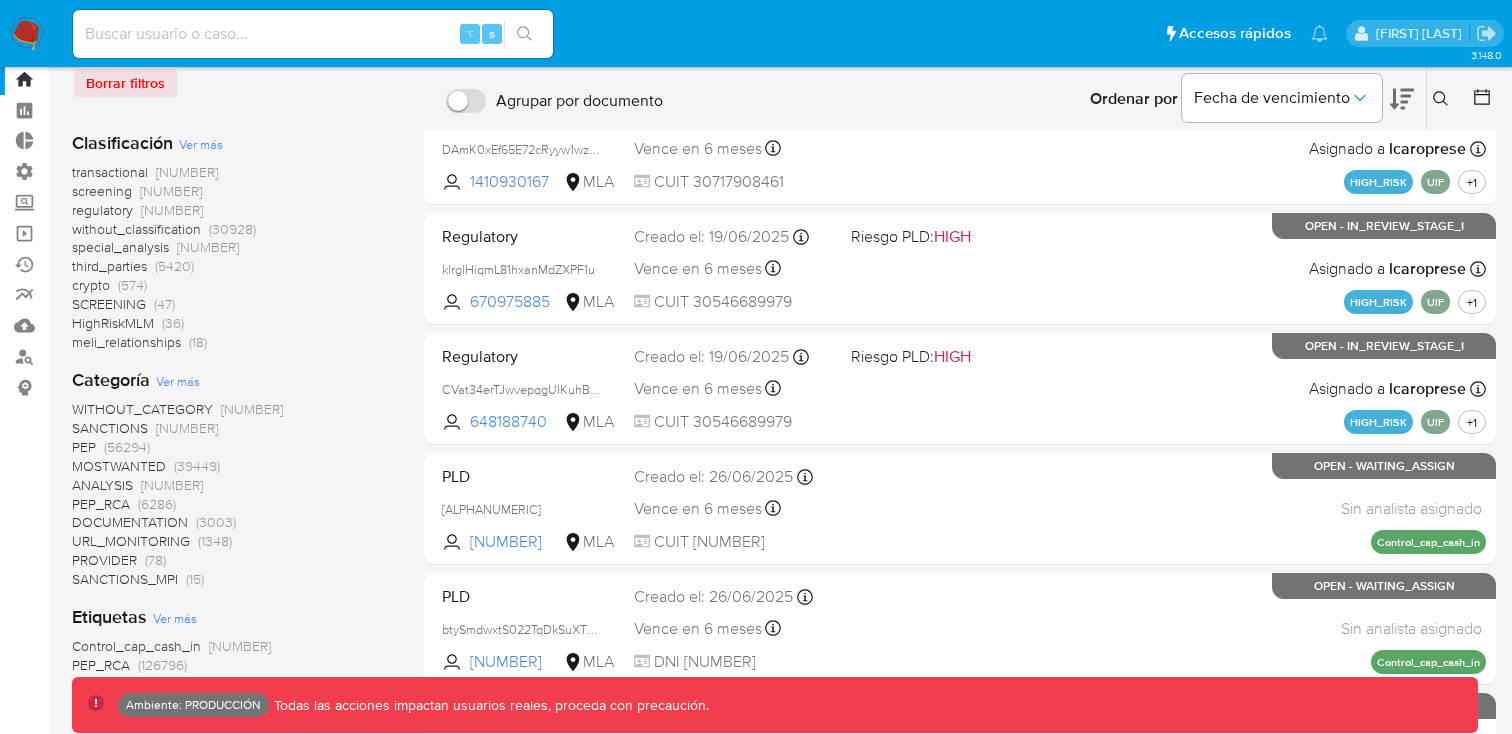click on "crypto" at bounding box center [91, 285] 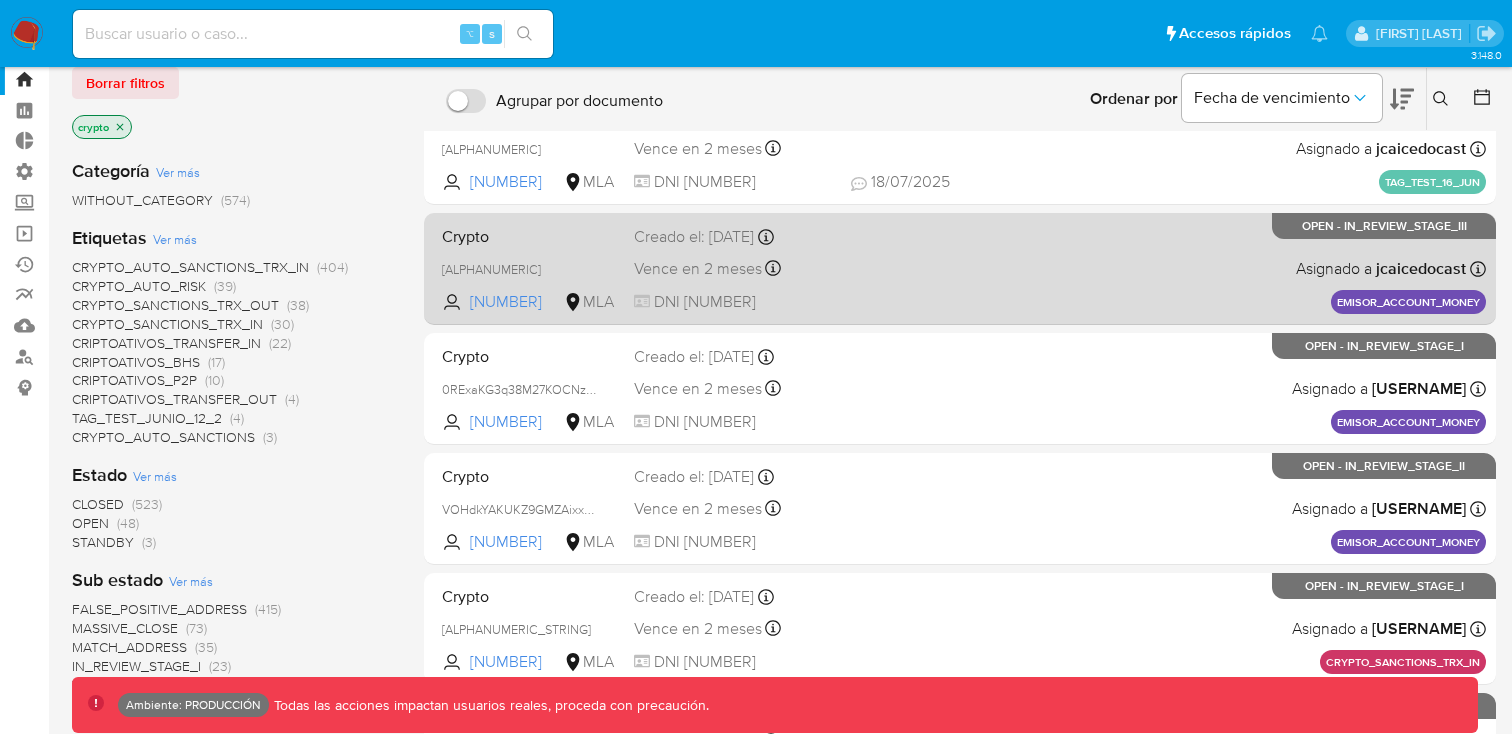 click on "Crypto N9AhwtnnhyBS1CcB3rgdgHaq 2552276174 MLA Creado el: 10/07/2025   Creado el: 10/07/2025 18:05:51 Vence en 2 meses   Vence el 08/10/2025 18:05:51 DNI   72133652 Asignado a   jcaicedocast   Asignado el: 10/07/2025 18:06:08 EMISOR_ACCOUNT_MONEY OPEN - IN_REVIEW_STAGE_III" at bounding box center [960, 268] 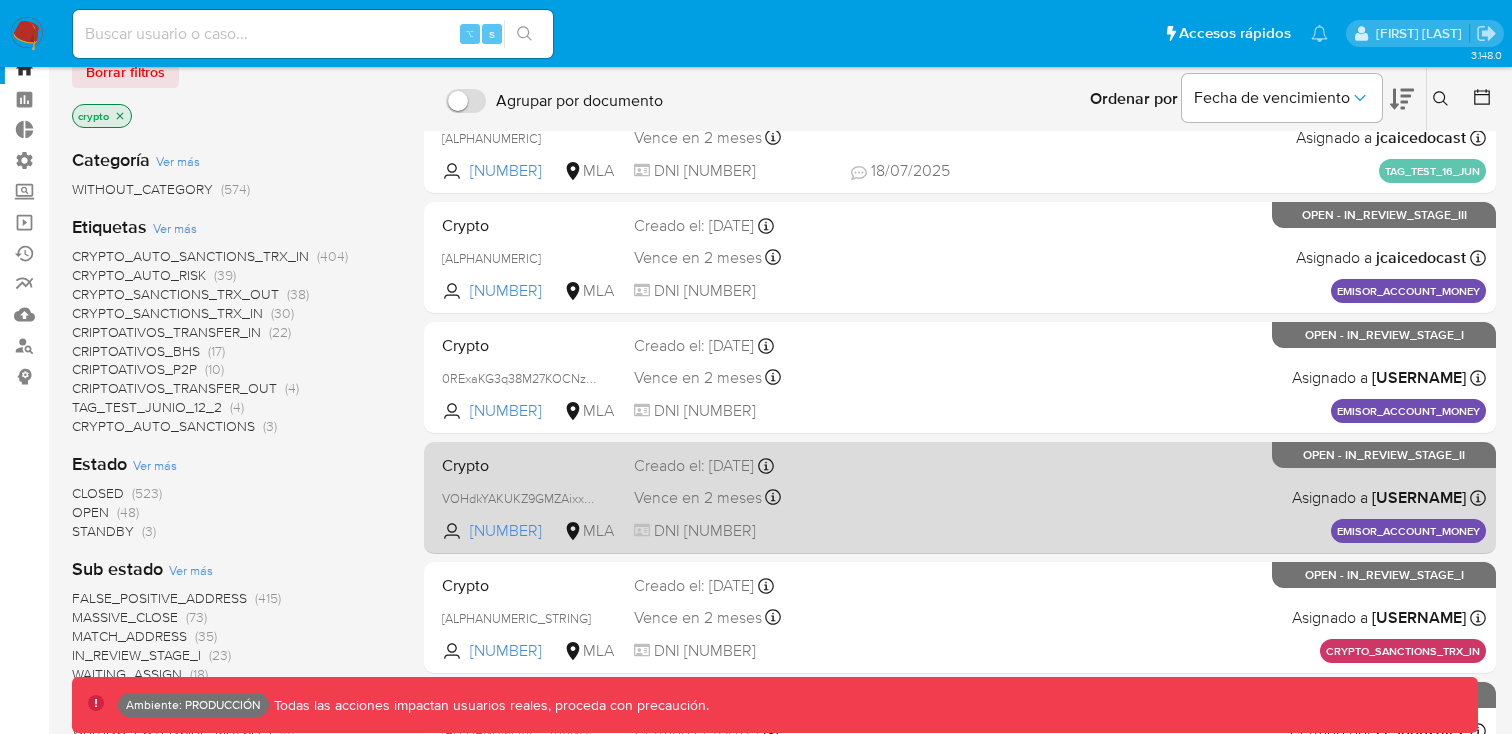 scroll, scrollTop: 57, scrollLeft: 0, axis: vertical 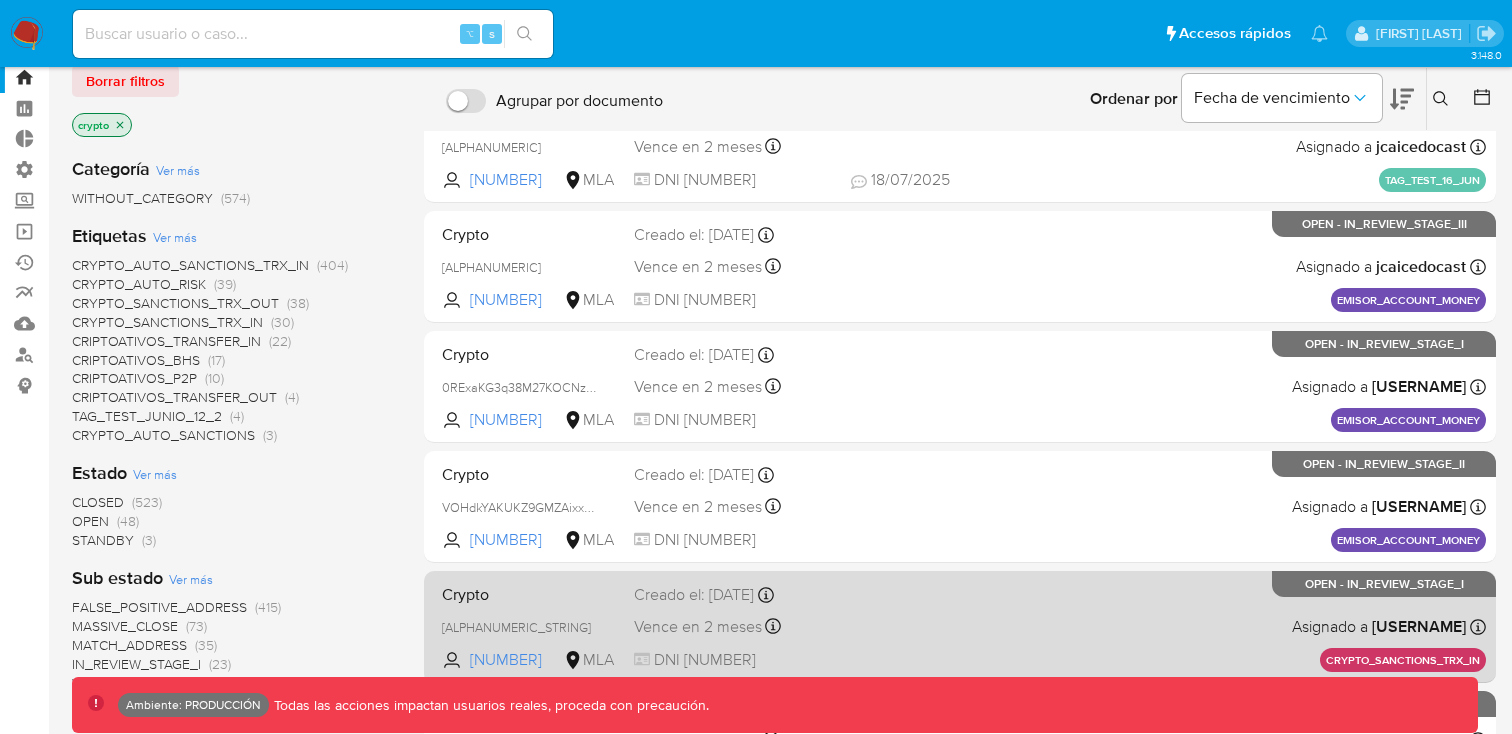 click on "Crypto IcAc3LJYdiUESBVhGvpT0OG5 2522391390 MLA Creado el: 27/06/2025   Creado el: 27/06/2025 10:34:25 Vence en 2 meses   Vence el 25/09/2025 10:34:25 DNI   26528814 Asignado a   jdiazserrato   Asignado el: 27/06/2025 10:34:25 CRYPTO_SANCTIONS_TRX_IN OPEN - IN_REVIEW_STAGE_I" at bounding box center (960, 626) 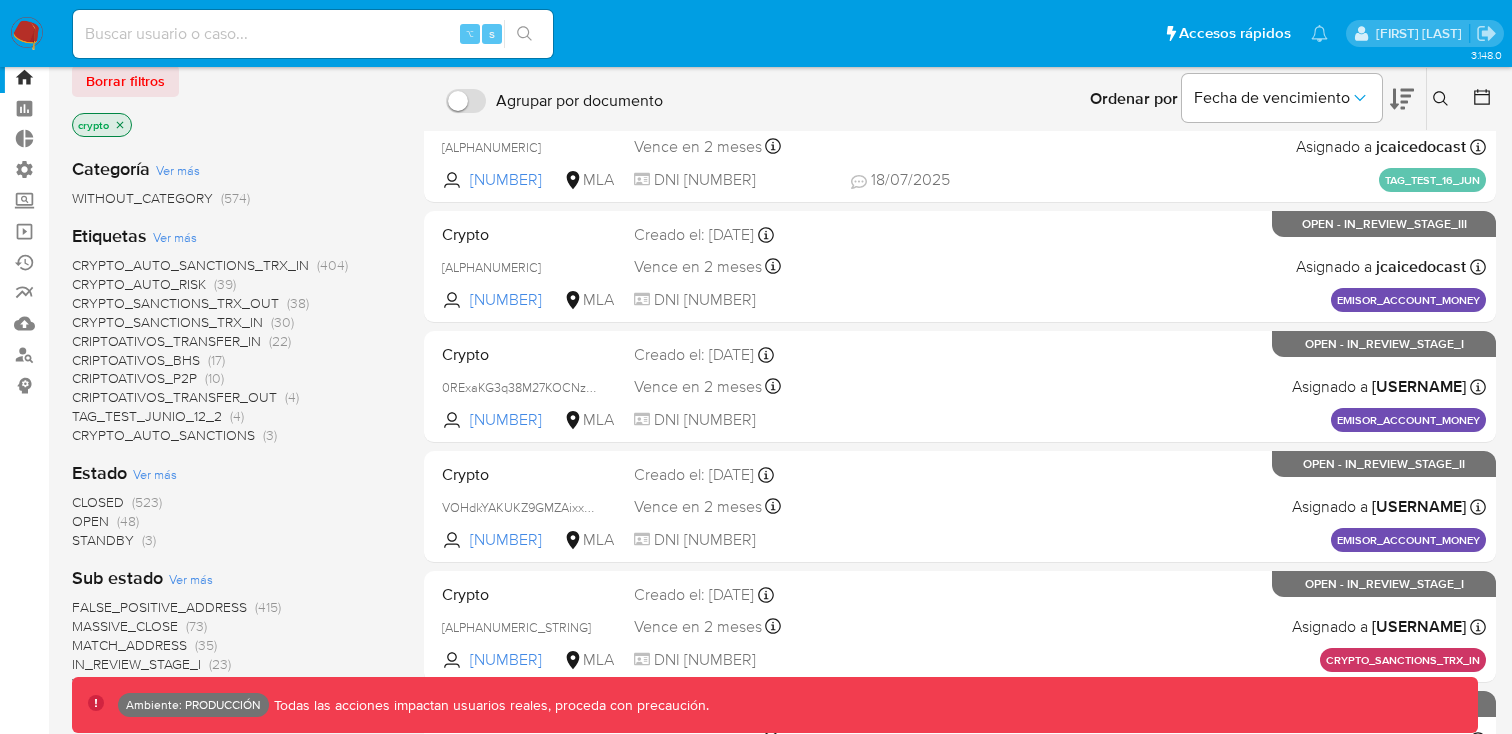 click 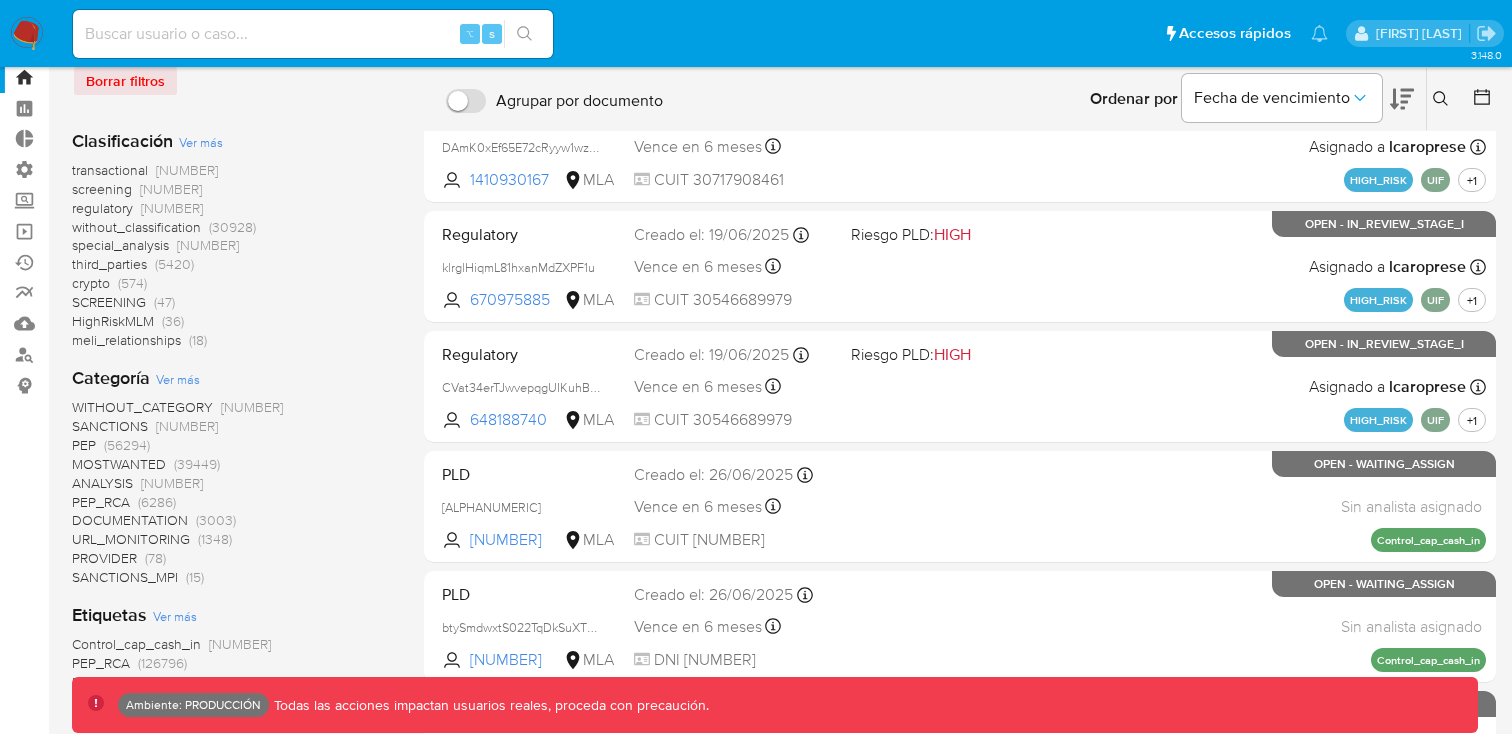 click on "HighRiskMLM" at bounding box center [113, 321] 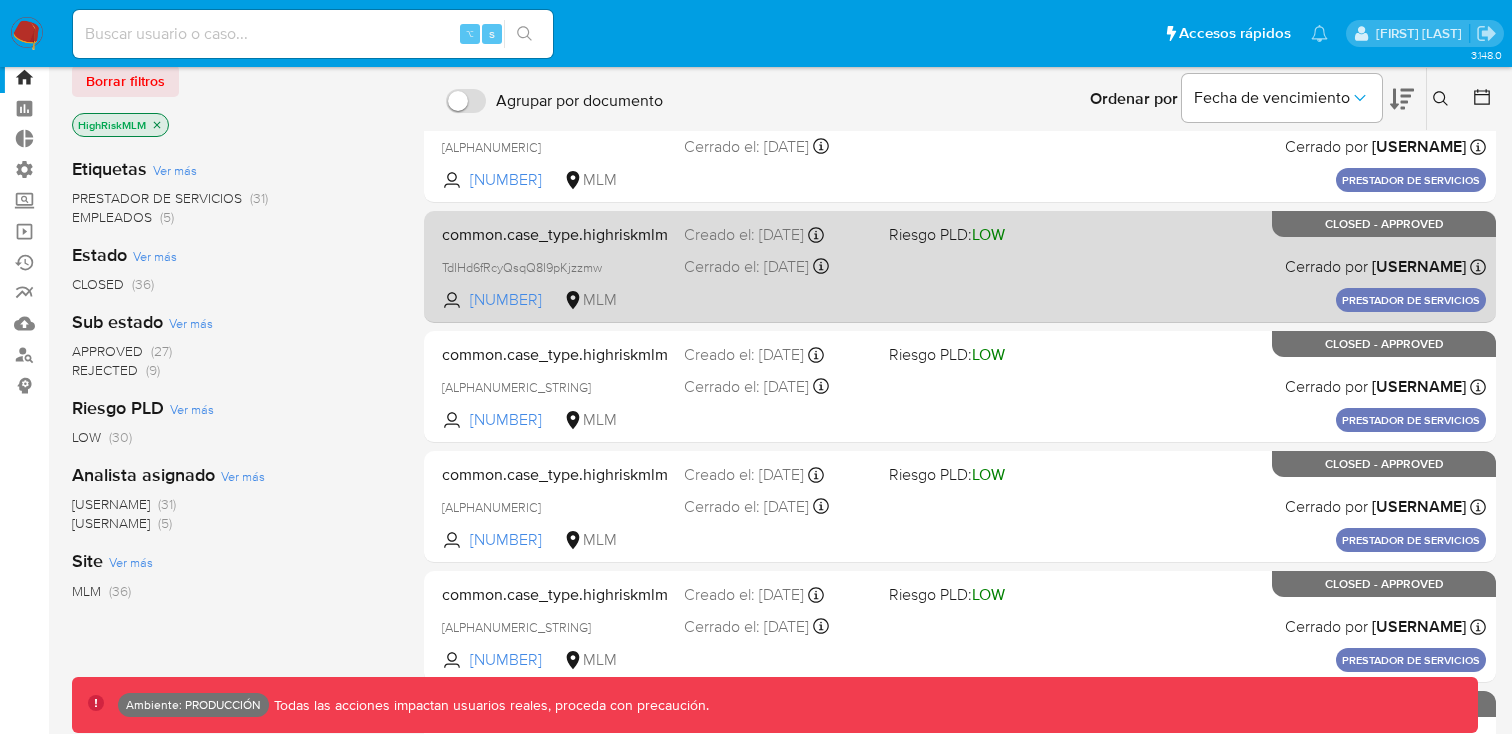 click on "common.case_type.highriskmlm TdIHd6fRcyQsqQ8I9pKjzzmw 791772541 MLM Riesgo PLD:  LOW Creado el: 20/07/2021   Creado el: 20/07/2021 23:47:51 Cerrado el: 20/07/2021   Cerrado el: 20/07/2021 23:49:02 Cerrado por   jquinones   Asignado el: 20/07/2021 23:47:57 PRESTADOR DE SERVICIOS CLOSED - APPROVED" at bounding box center [960, 266] 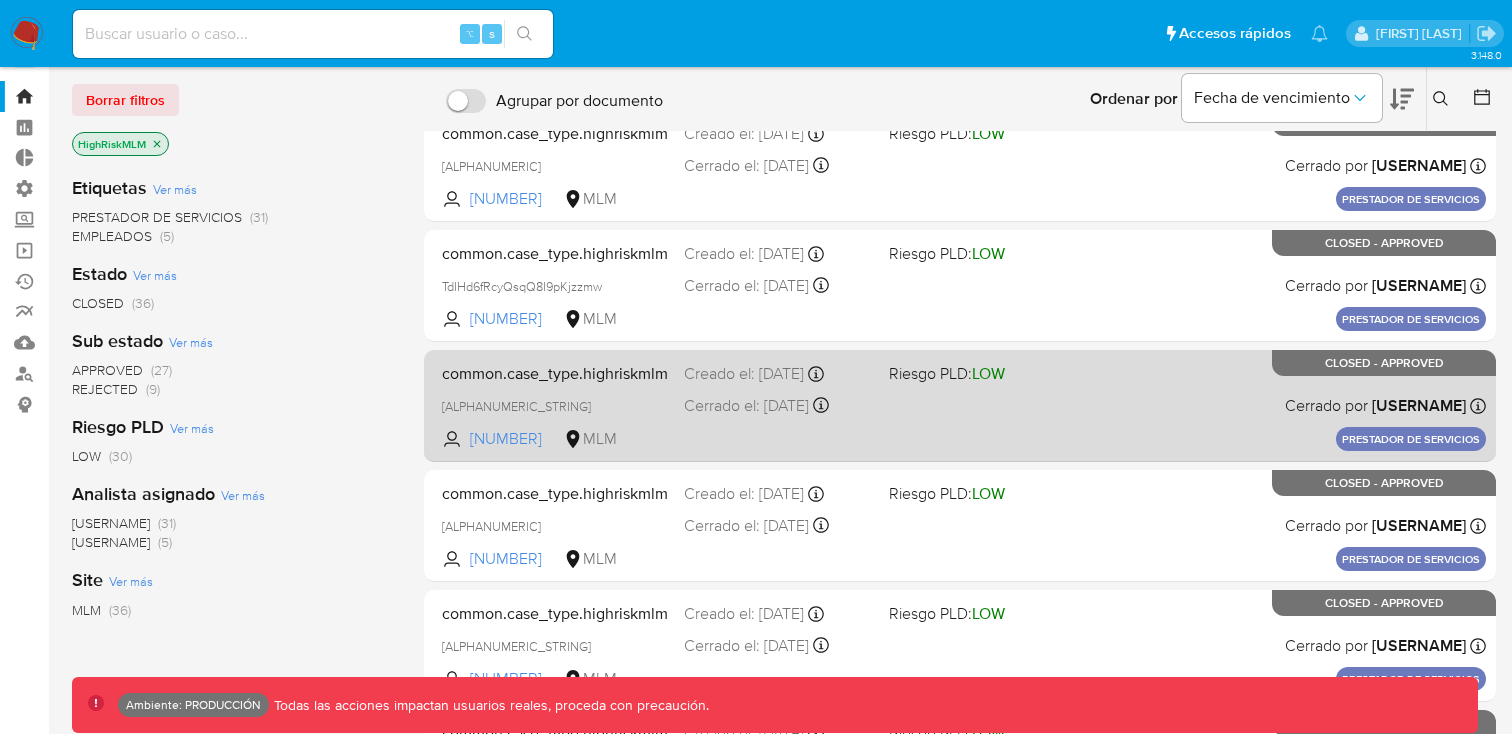 scroll, scrollTop: 0, scrollLeft: 0, axis: both 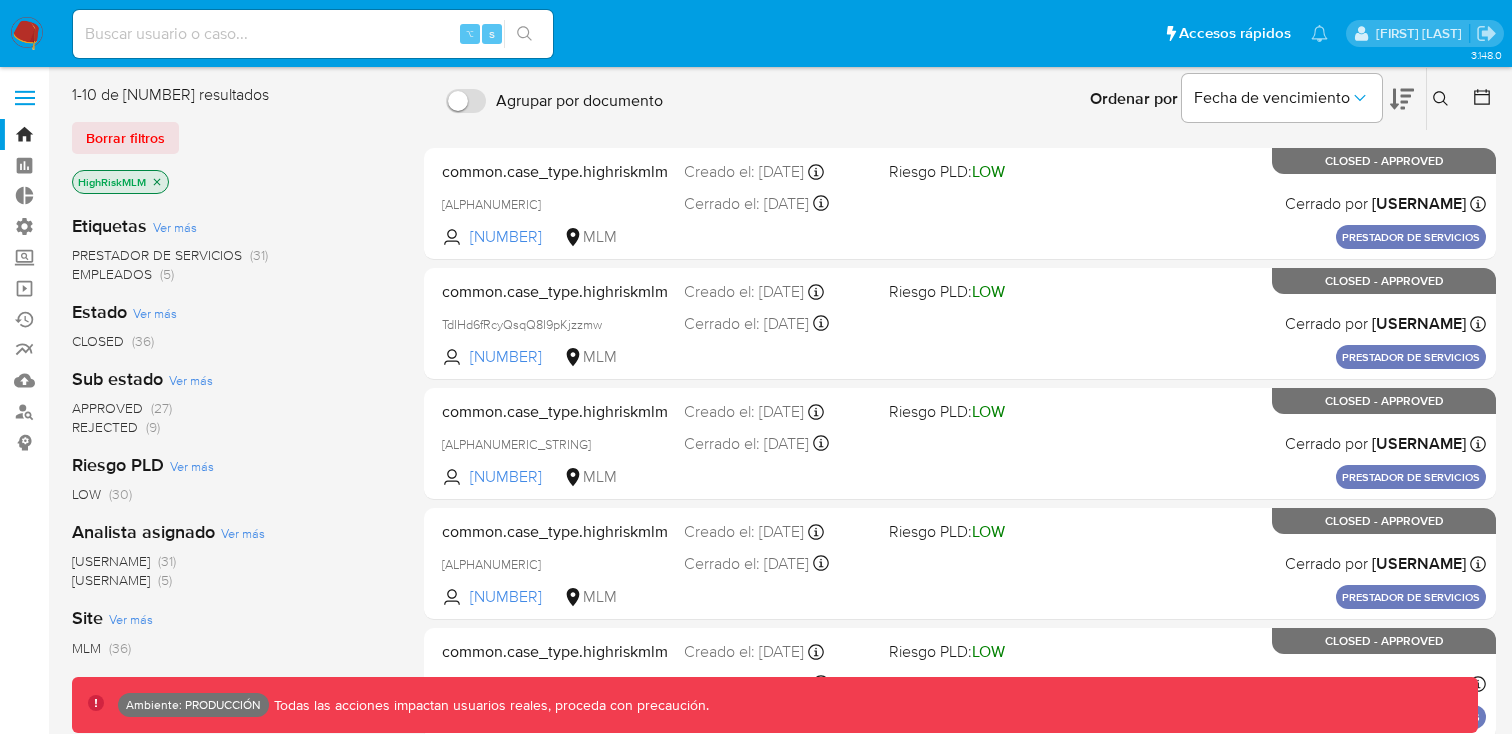 click 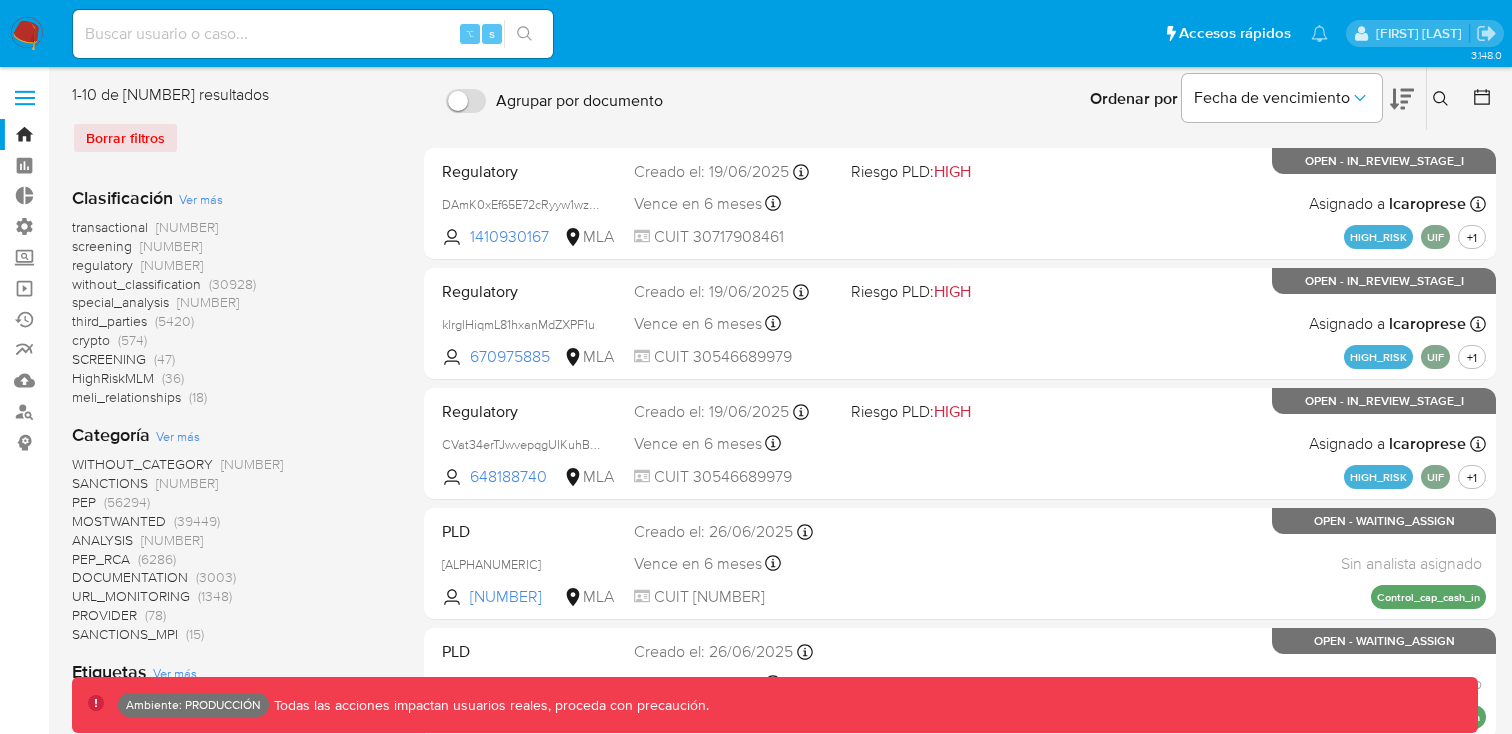 click on "third_parties" at bounding box center (109, 321) 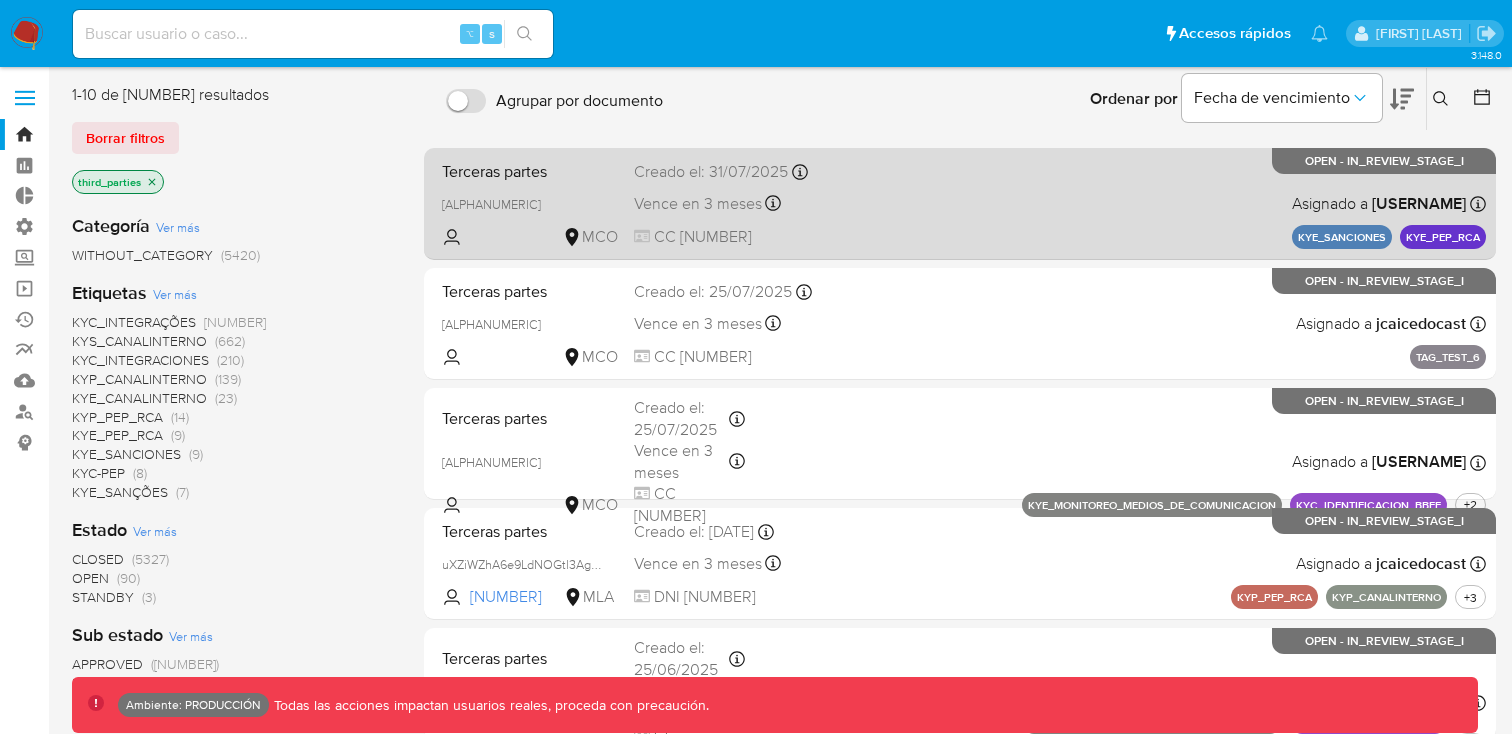 click on "Terceras partes uzDOkeTnYgK9X3NXDk8q6cDY MCO Creado el: 31/07/2025   Creado el: 31/07/2025 18:40:57 Vence en 3 meses   Vence el 29/10/2025 18:40:58 CC   11882135 Asignado a   asmartinez   Asignado el: 31/07/2025 18:40:57 KYE_SANCIONES KYE_PEP_RCA OPEN - IN_REVIEW_STAGE_I" at bounding box center (960, 203) 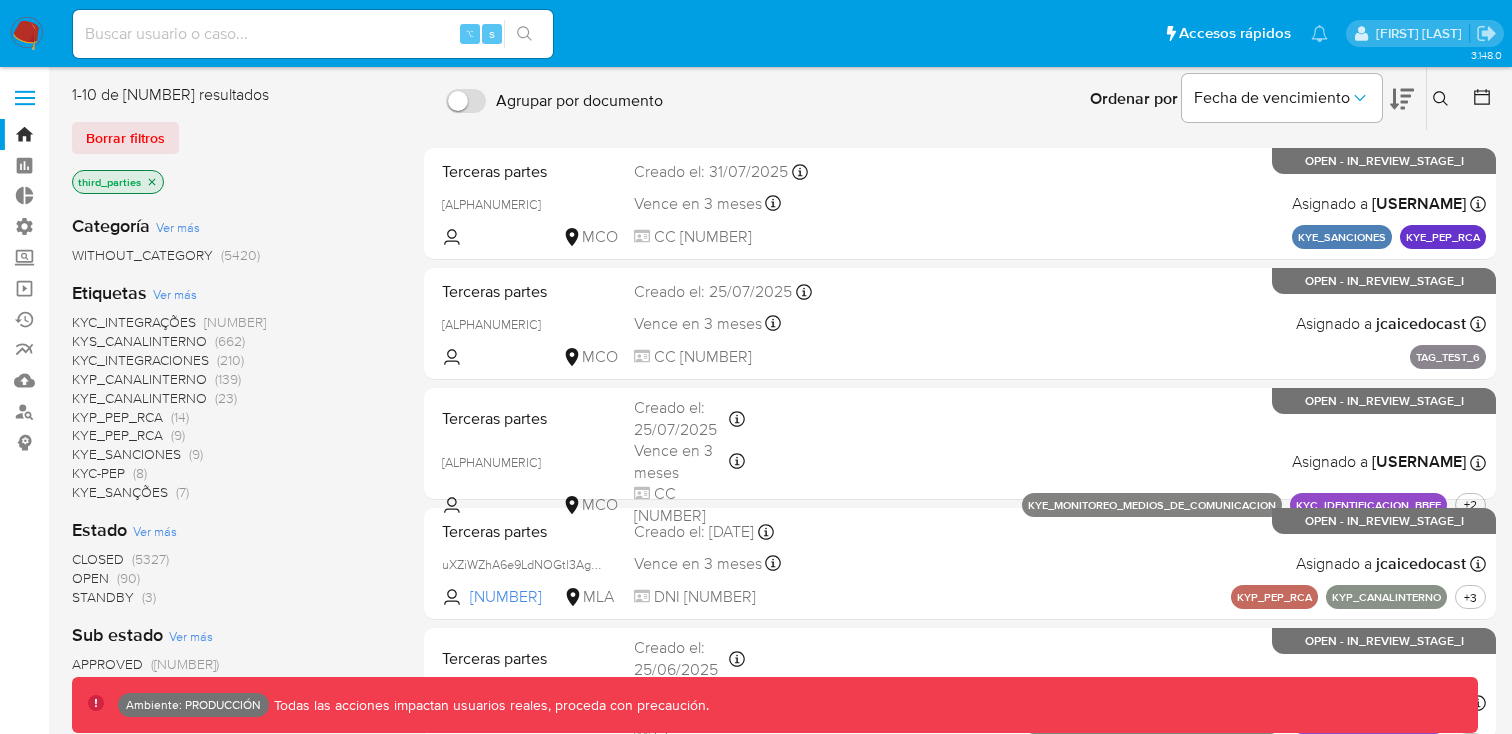 click 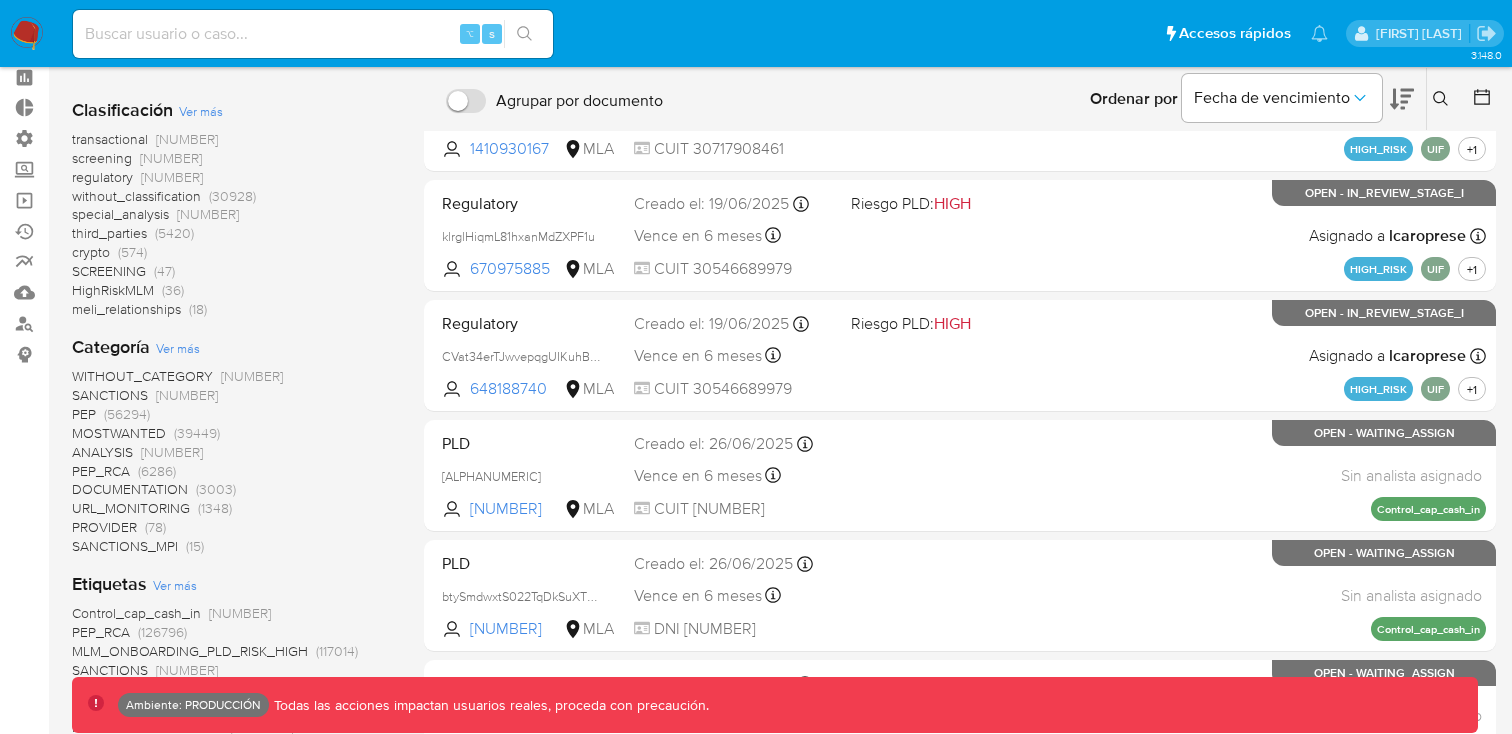 scroll, scrollTop: 72, scrollLeft: 0, axis: vertical 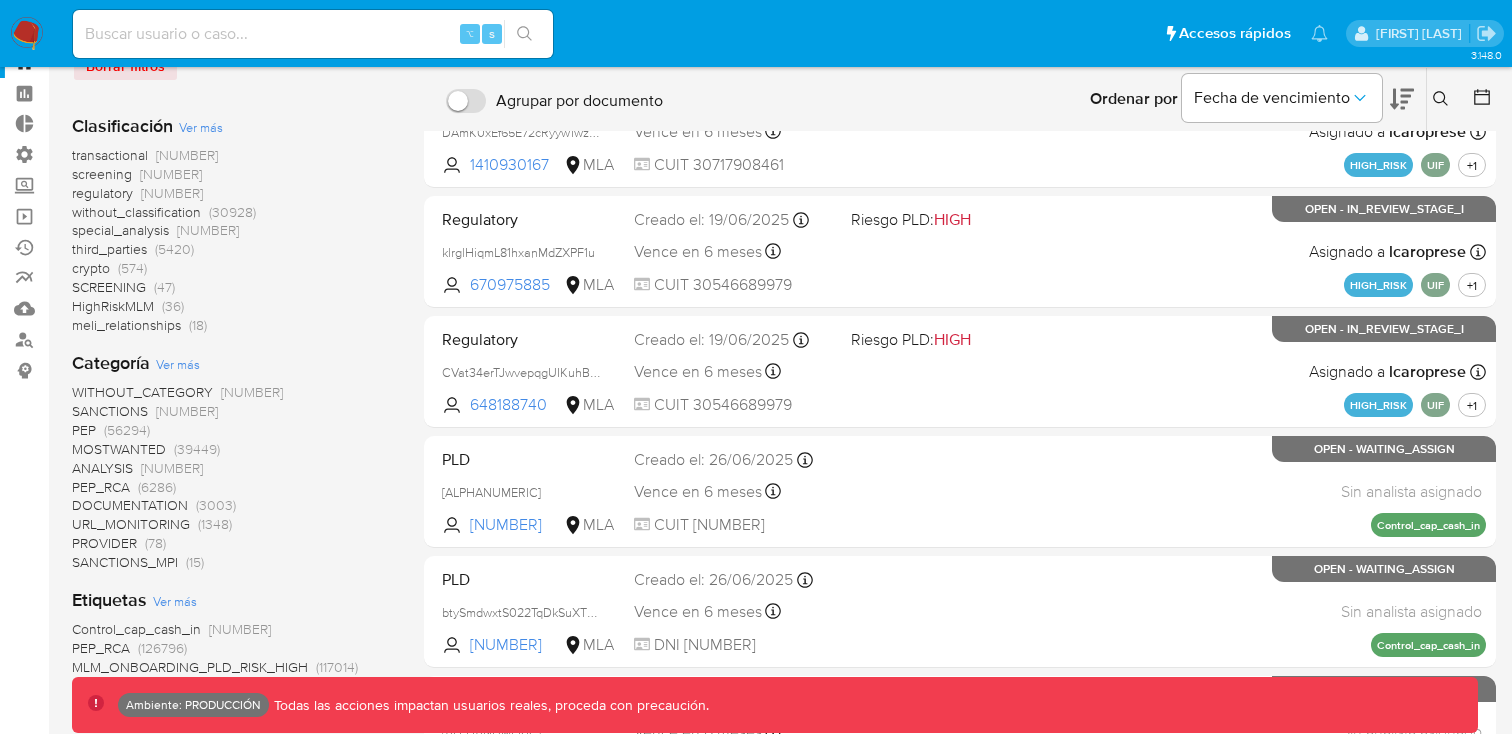 click on "transactional" at bounding box center (110, 155) 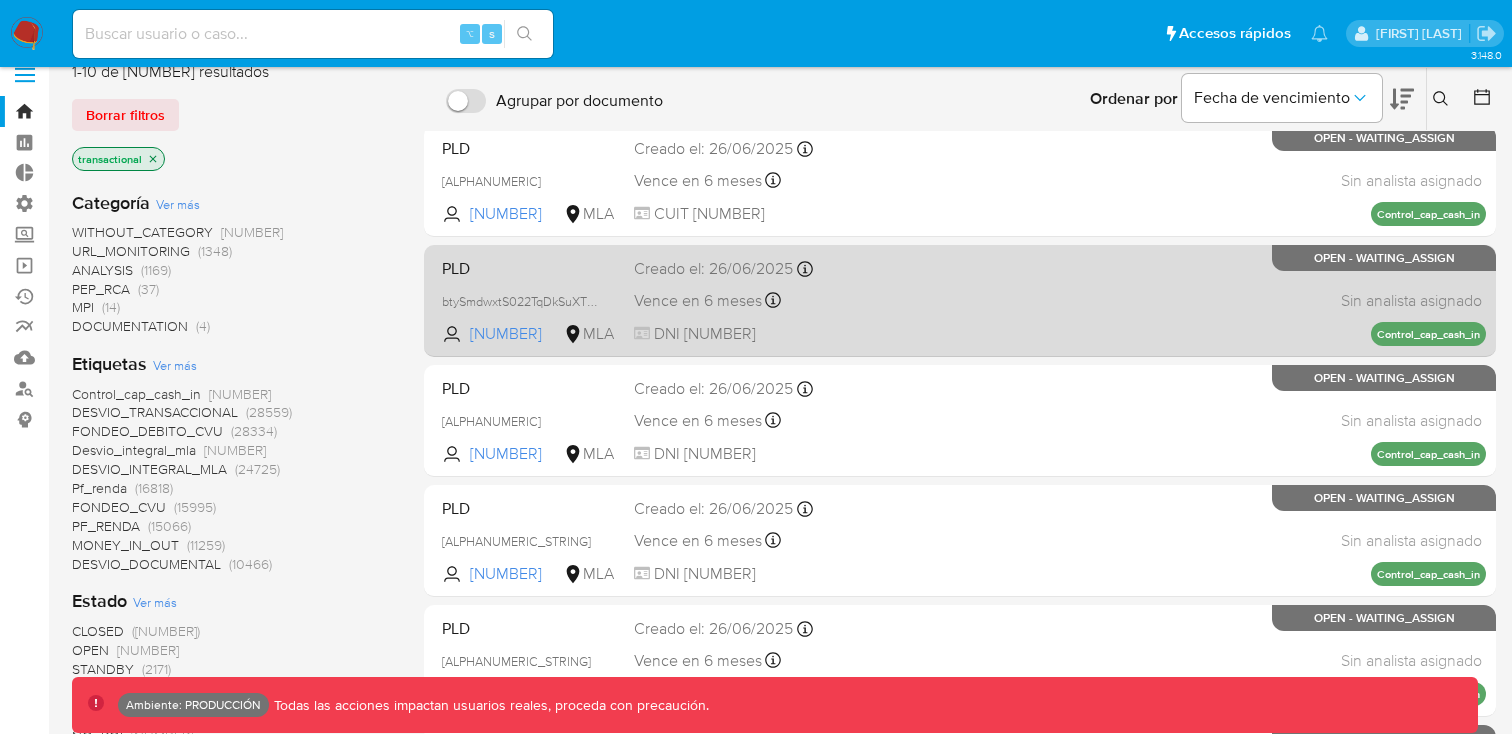 scroll, scrollTop: 0, scrollLeft: 0, axis: both 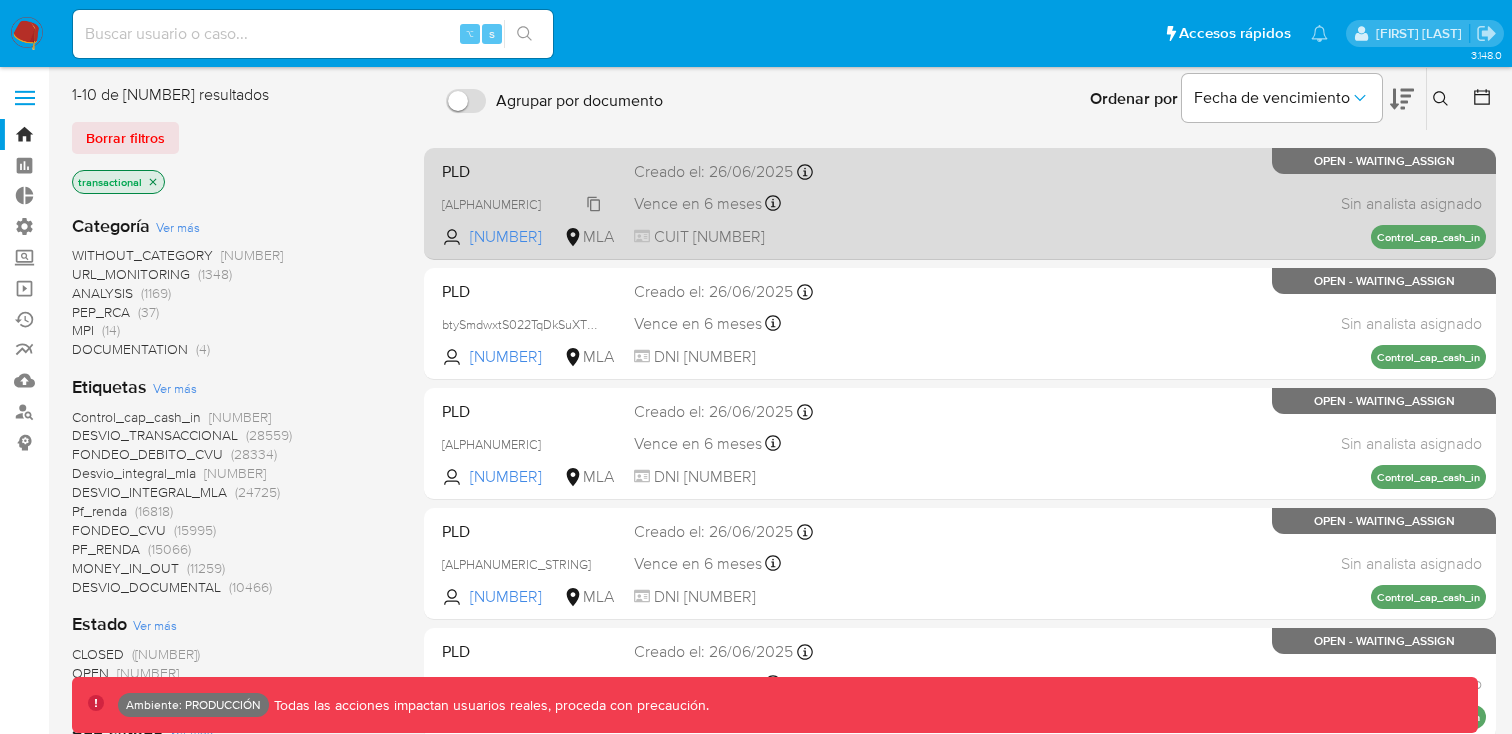 click on "p8QpzG9b0KmxzRxqJBhbNdya" at bounding box center [491, 204] 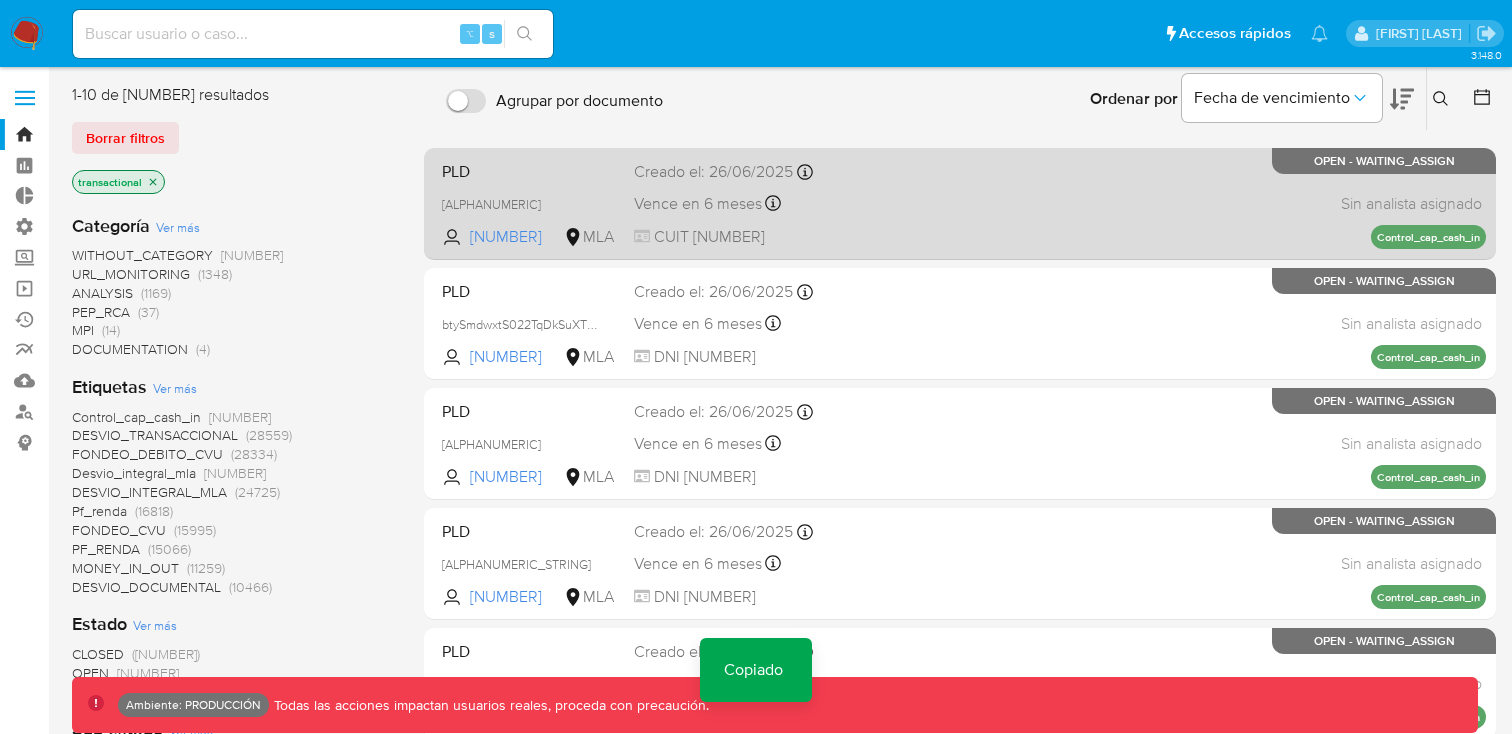 click on "PLD" at bounding box center (530, 170) 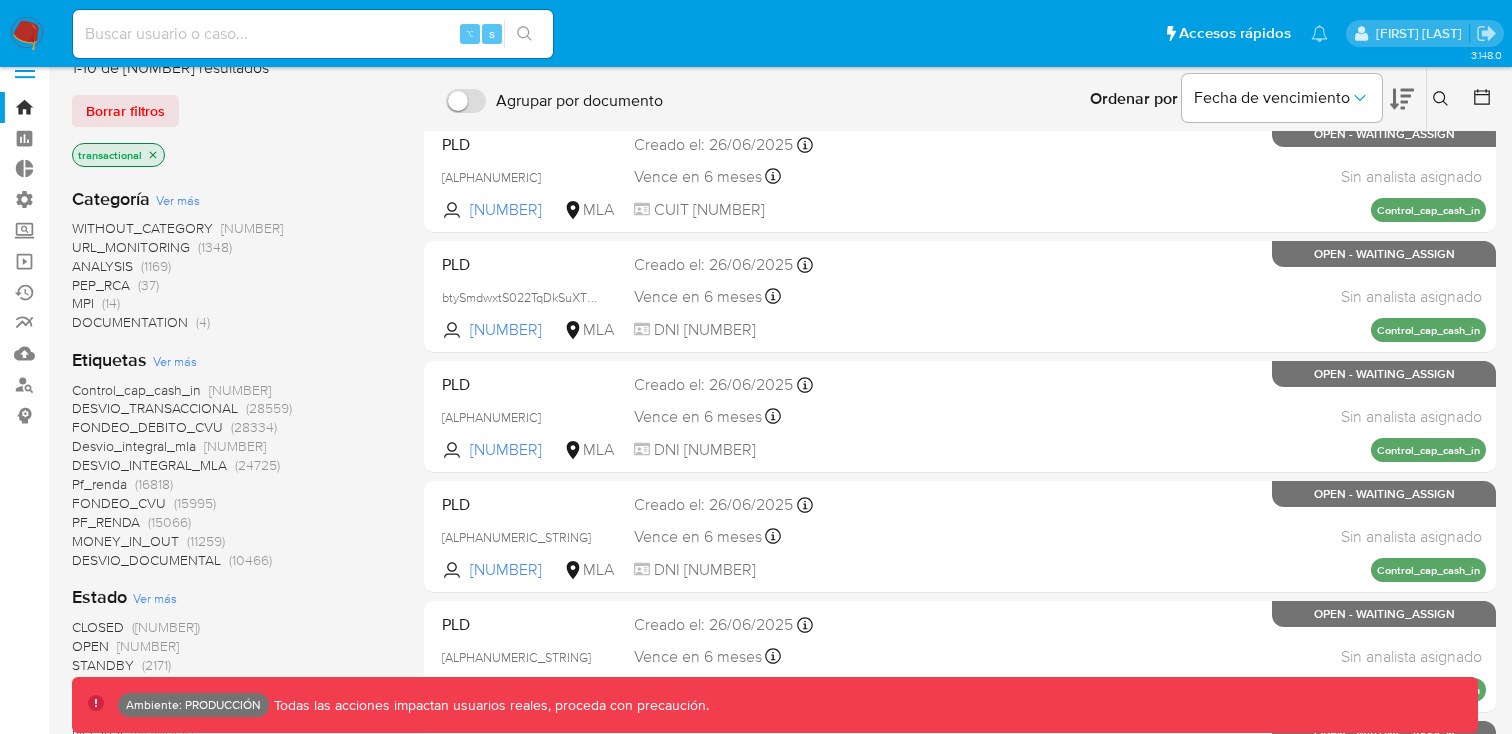scroll, scrollTop: 0, scrollLeft: 0, axis: both 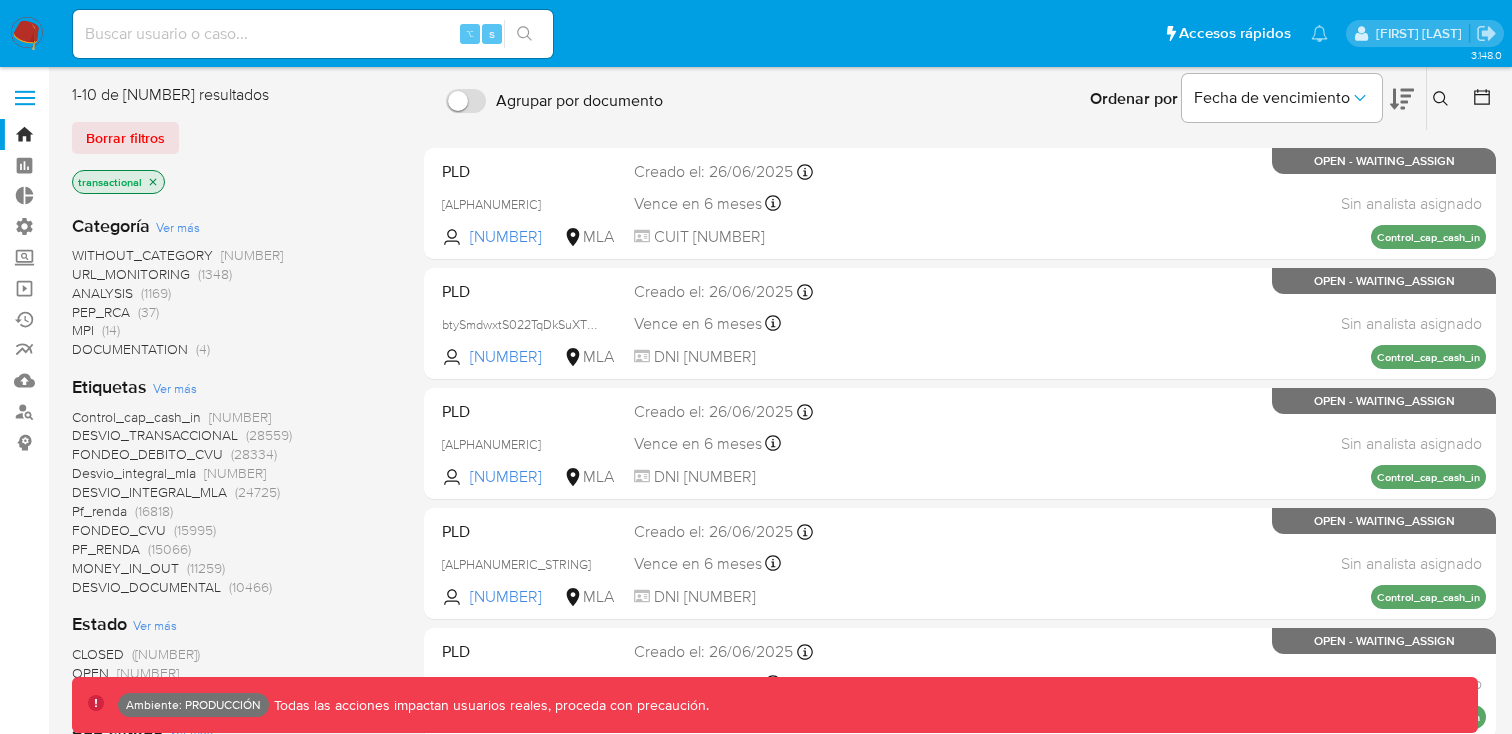 click 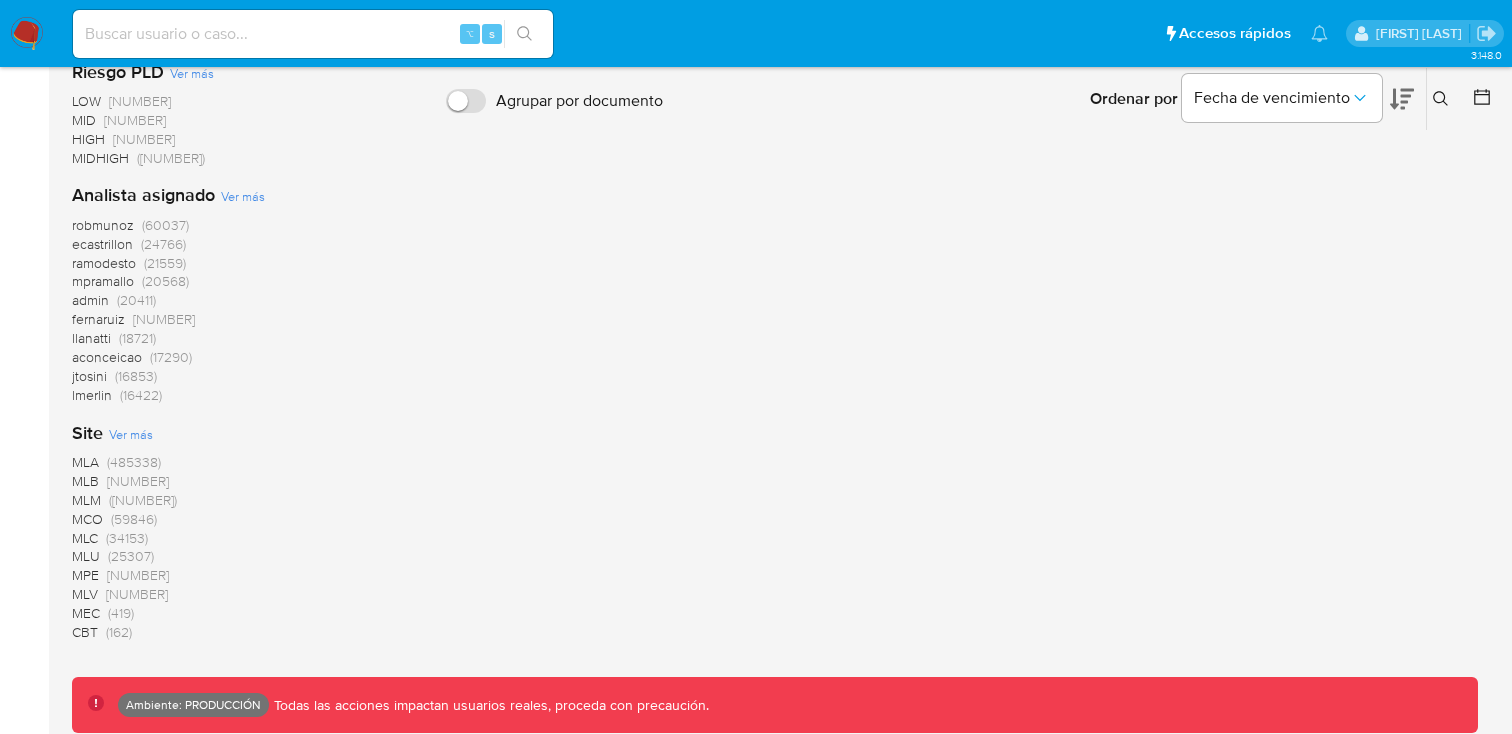 click on "MLM" at bounding box center [86, 500] 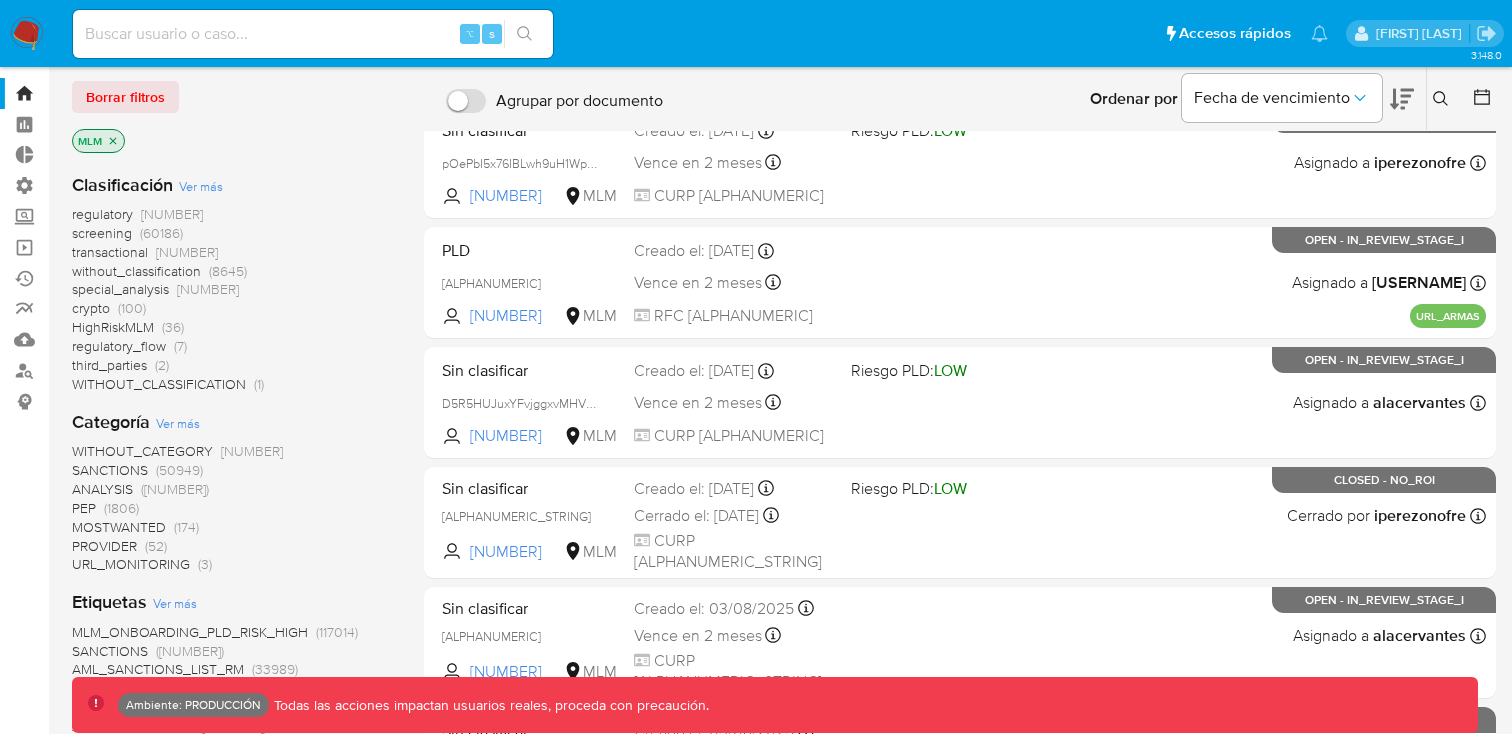 scroll, scrollTop: 0, scrollLeft: 0, axis: both 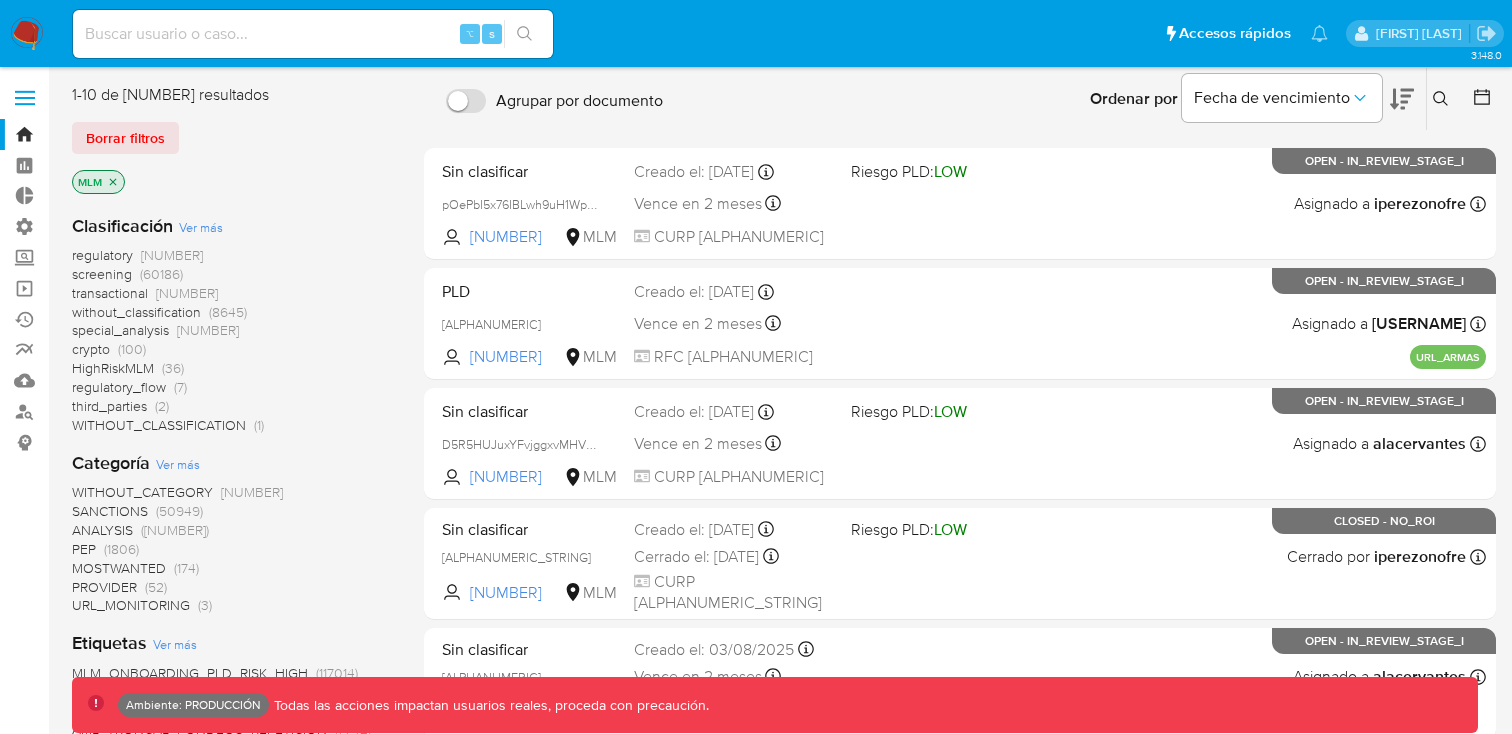 click 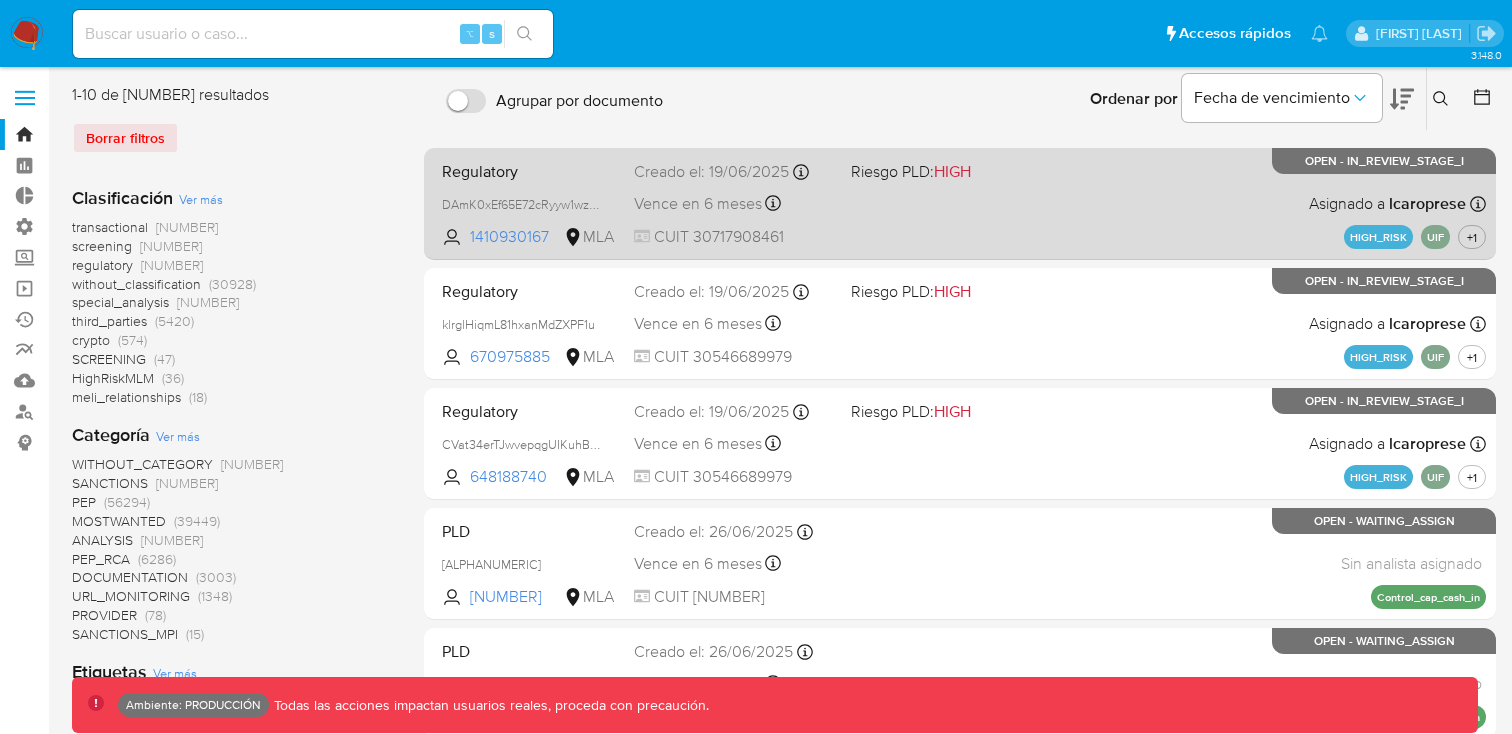 click on "Regulatory DAmK0xEf65E72cRyyw1wzIP3 1410930167 MLA Riesgo PLD:  HIGH Creado el: 19/06/2025   Creado el: 19/06/2025 21:39:05 Vence en 6 meses   Vence el 26/01/2026 21:39:05 CUIT   30717908461 Asignado a   lcaroprese   Asignado el: 21/07/2025 09:50:18 HIGH_RISK UIF +1 OPEN - IN_REVIEW_STAGE_I" at bounding box center (960, 203) 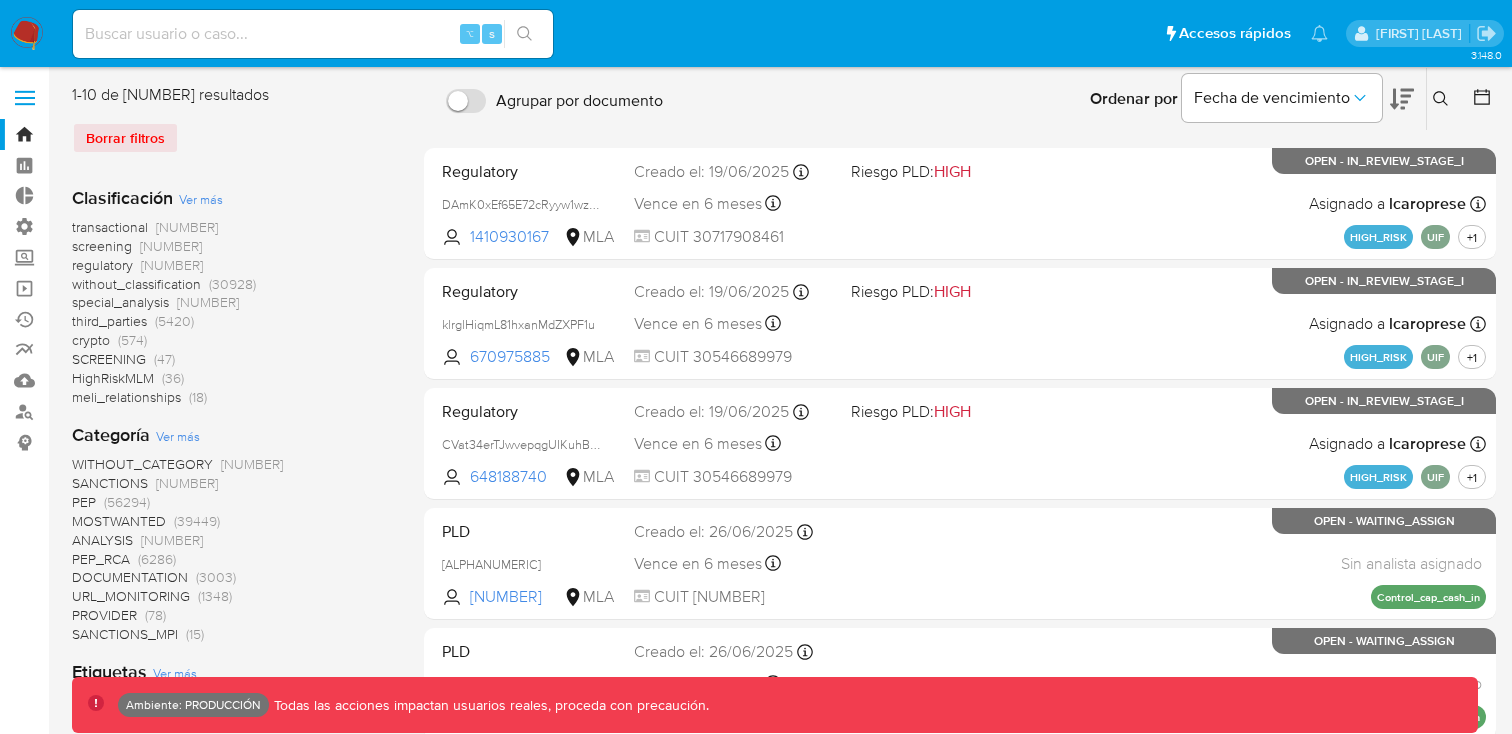 click on "Borrar filtros" at bounding box center (232, 138) 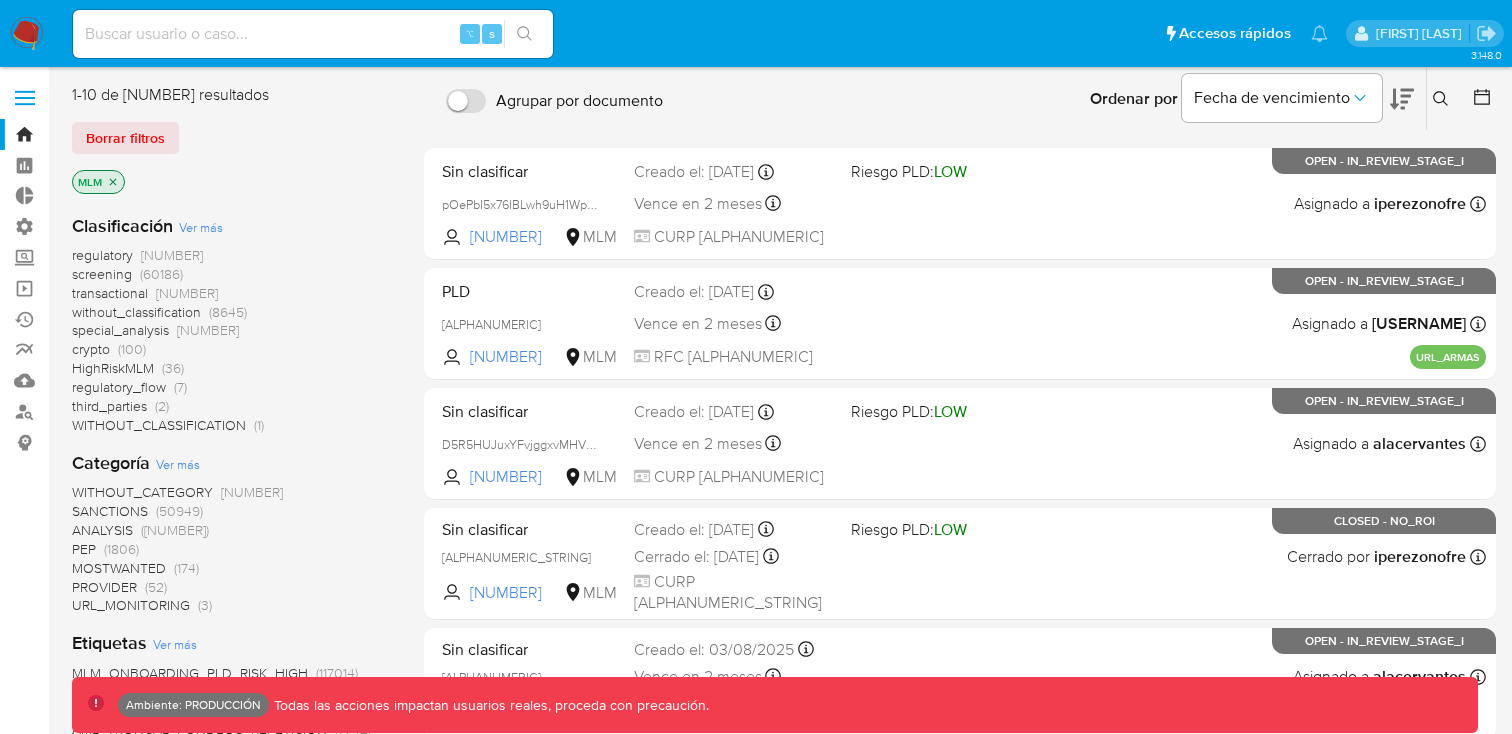 click on "MLM" at bounding box center [98, 182] 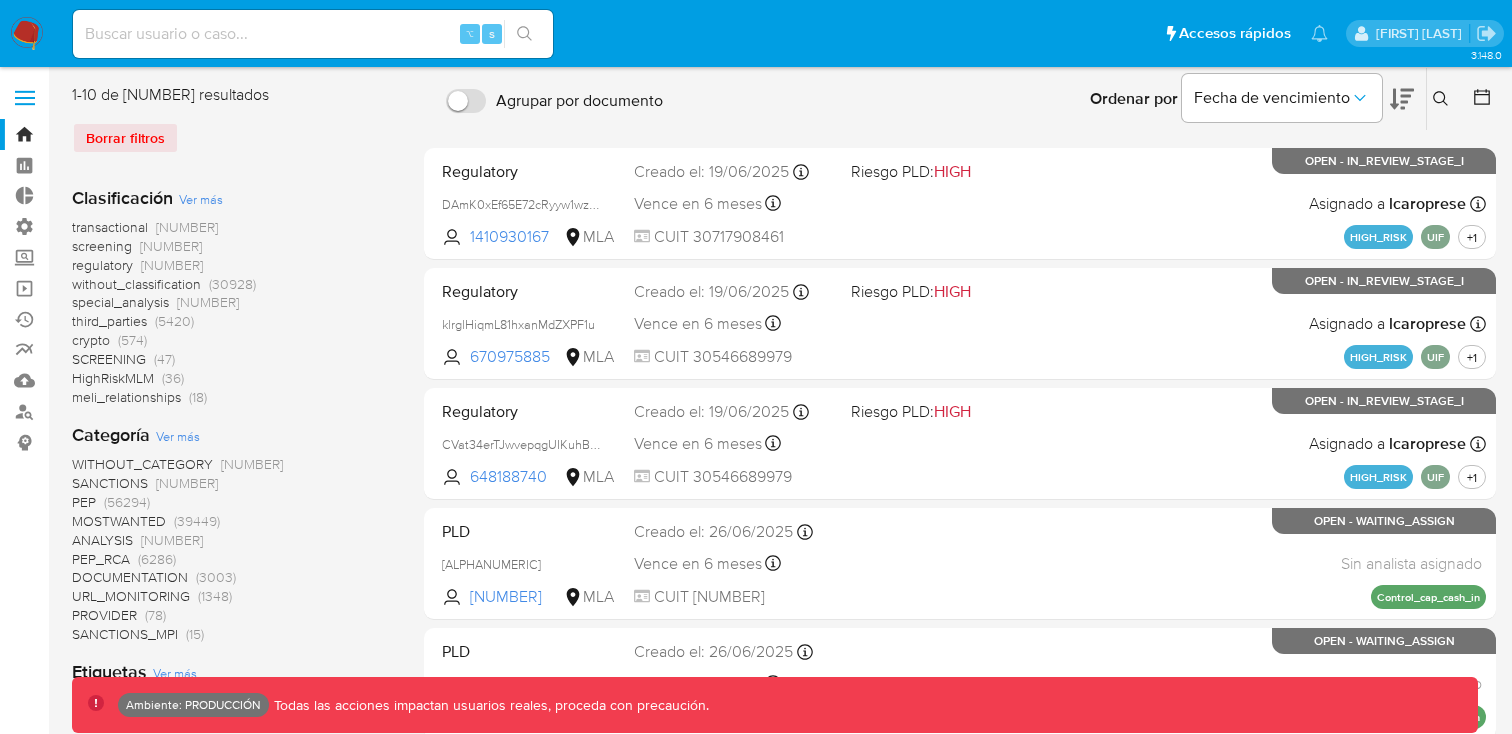 click on "SCREENING" at bounding box center (109, 359) 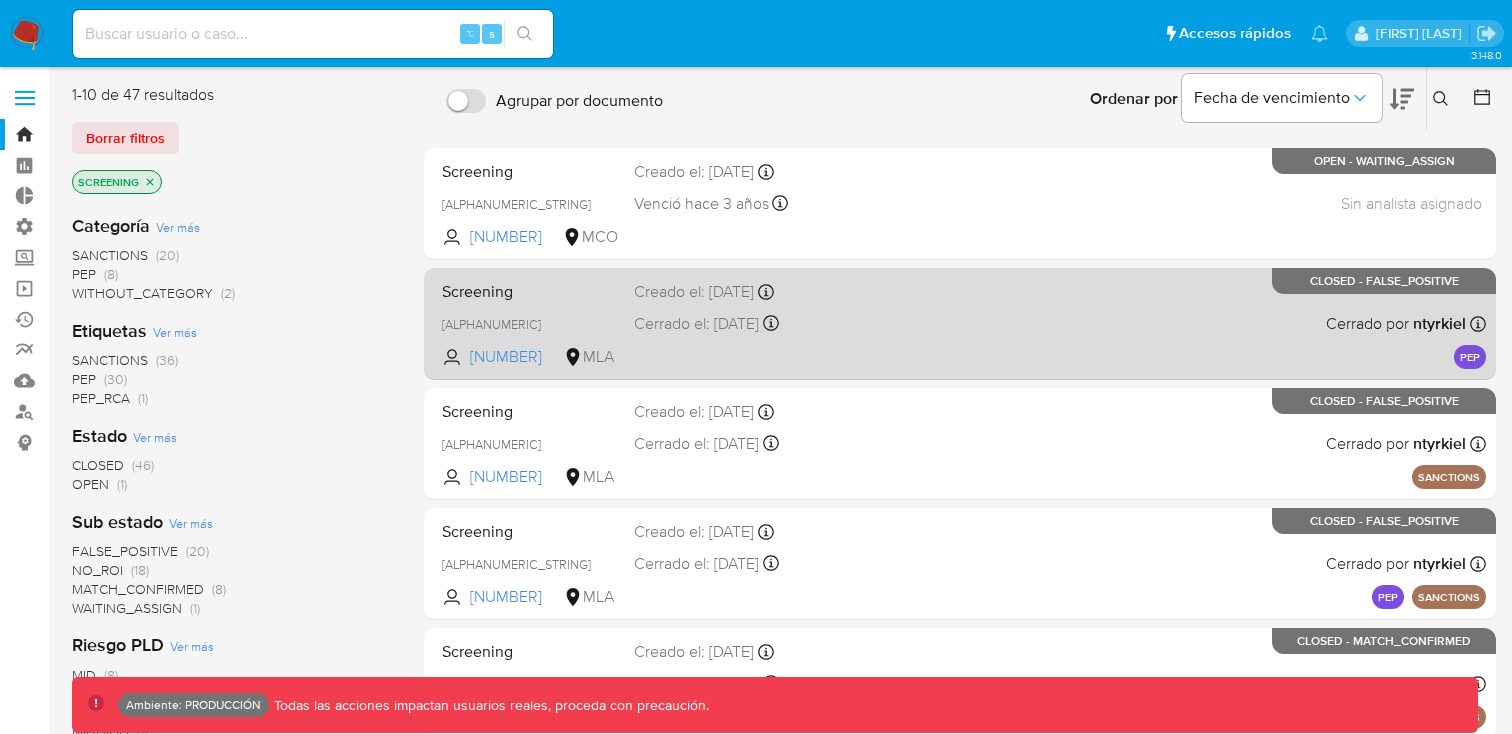 click on "Screening 5SnwsuecoPWLNZsWjS5Y0Gnm 795314170 MLA Creado el: 16/11/2021   Creado el: 16/11/2021 15:51:16 Cerrado el: 16/11/2021   Cerrado el: 16/11/2021 15:58:12 Cerrado por   ntyrkiel   Asignado el: 16/11/2021 15:52:39 PEP CLOSED - FALSE_POSITIVE" at bounding box center (960, 323) 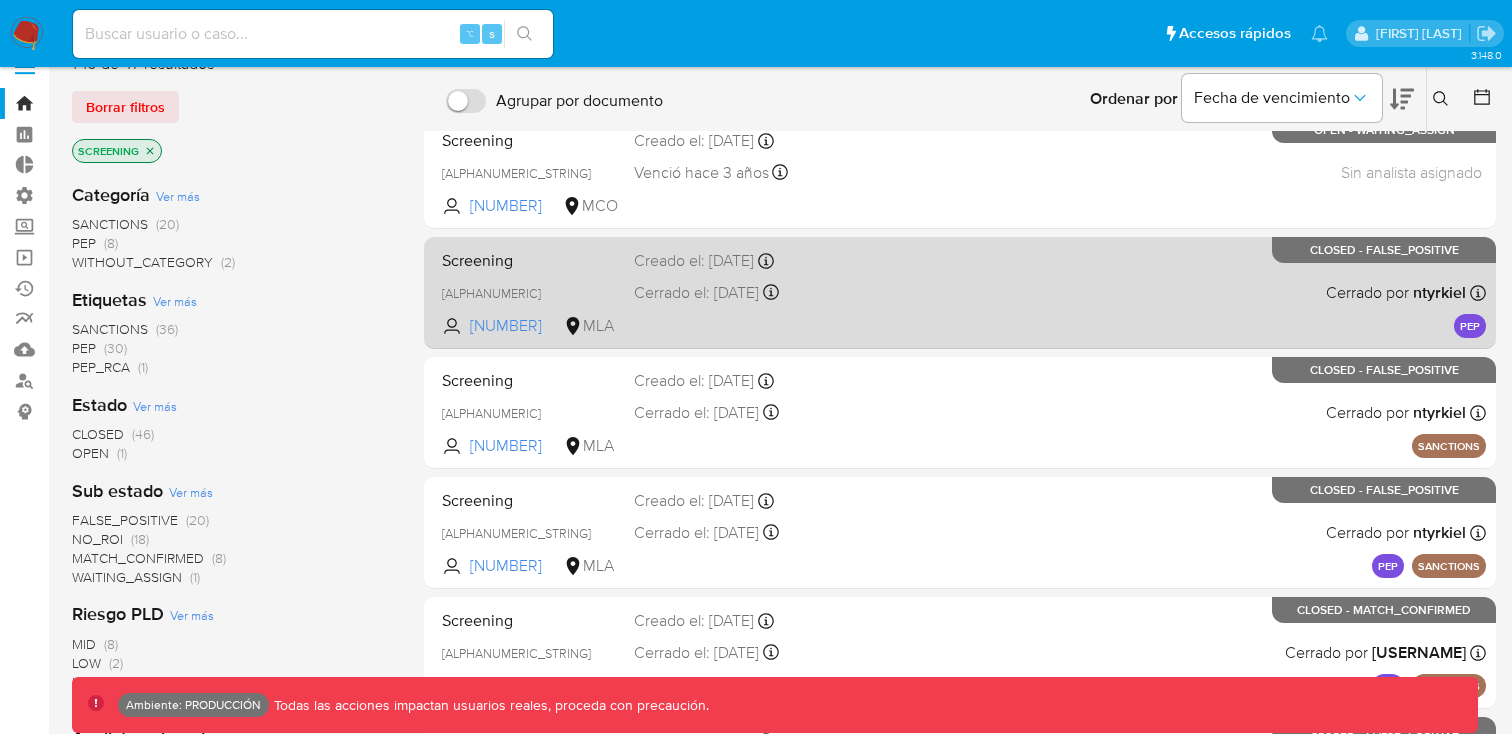 scroll, scrollTop: 56, scrollLeft: 0, axis: vertical 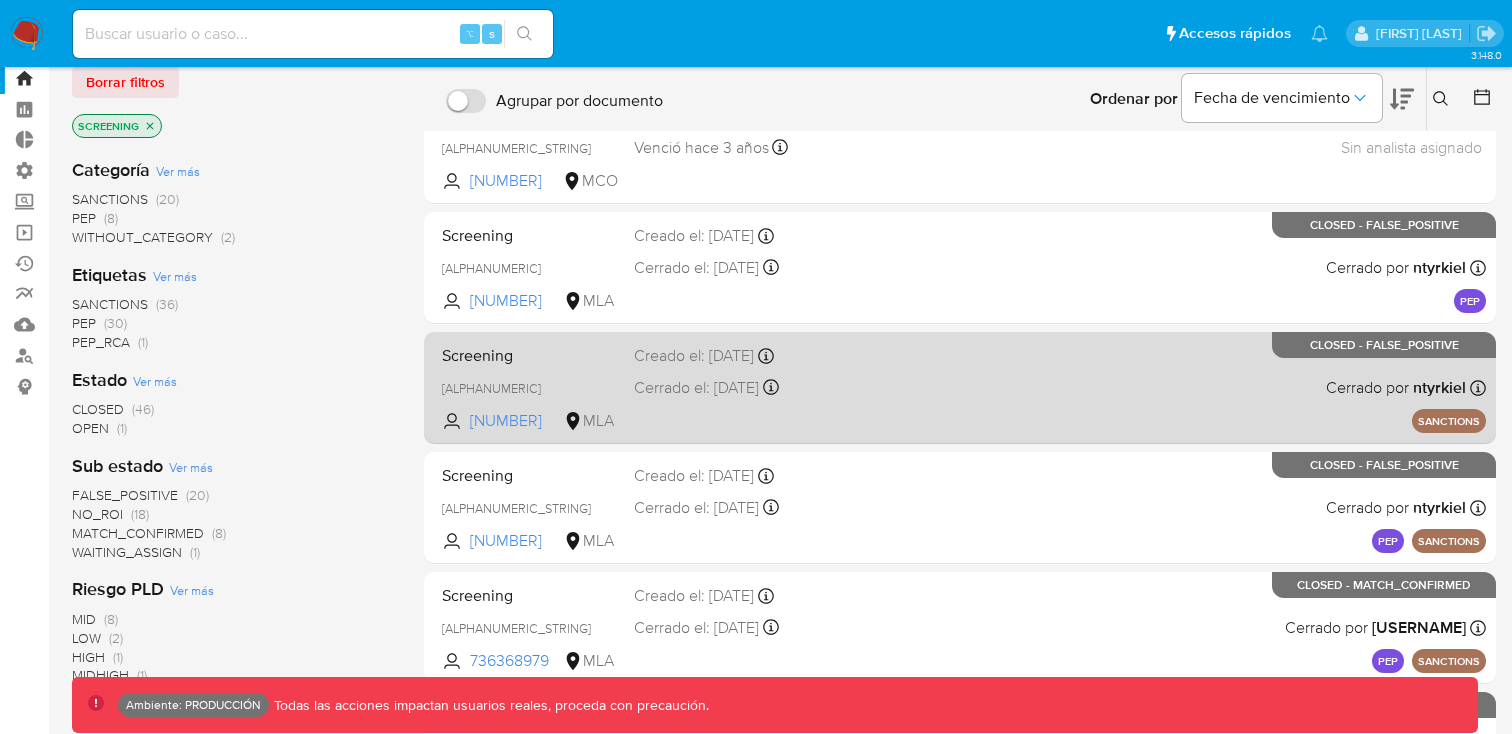click on "Cerrado el: 16/11/2021   Cerrado el: 16/11/2021 15:28:04" at bounding box center [734, 388] 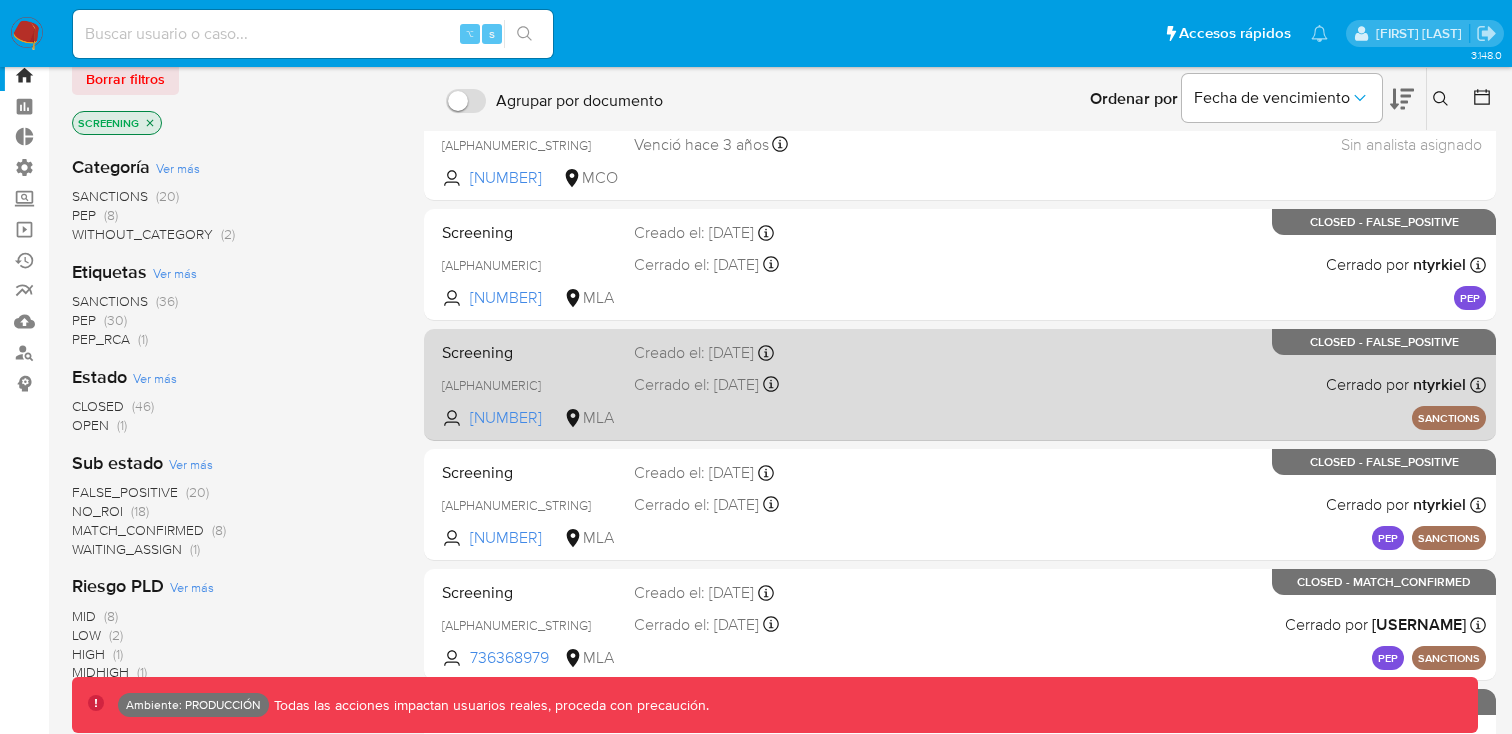scroll, scrollTop: 0, scrollLeft: 0, axis: both 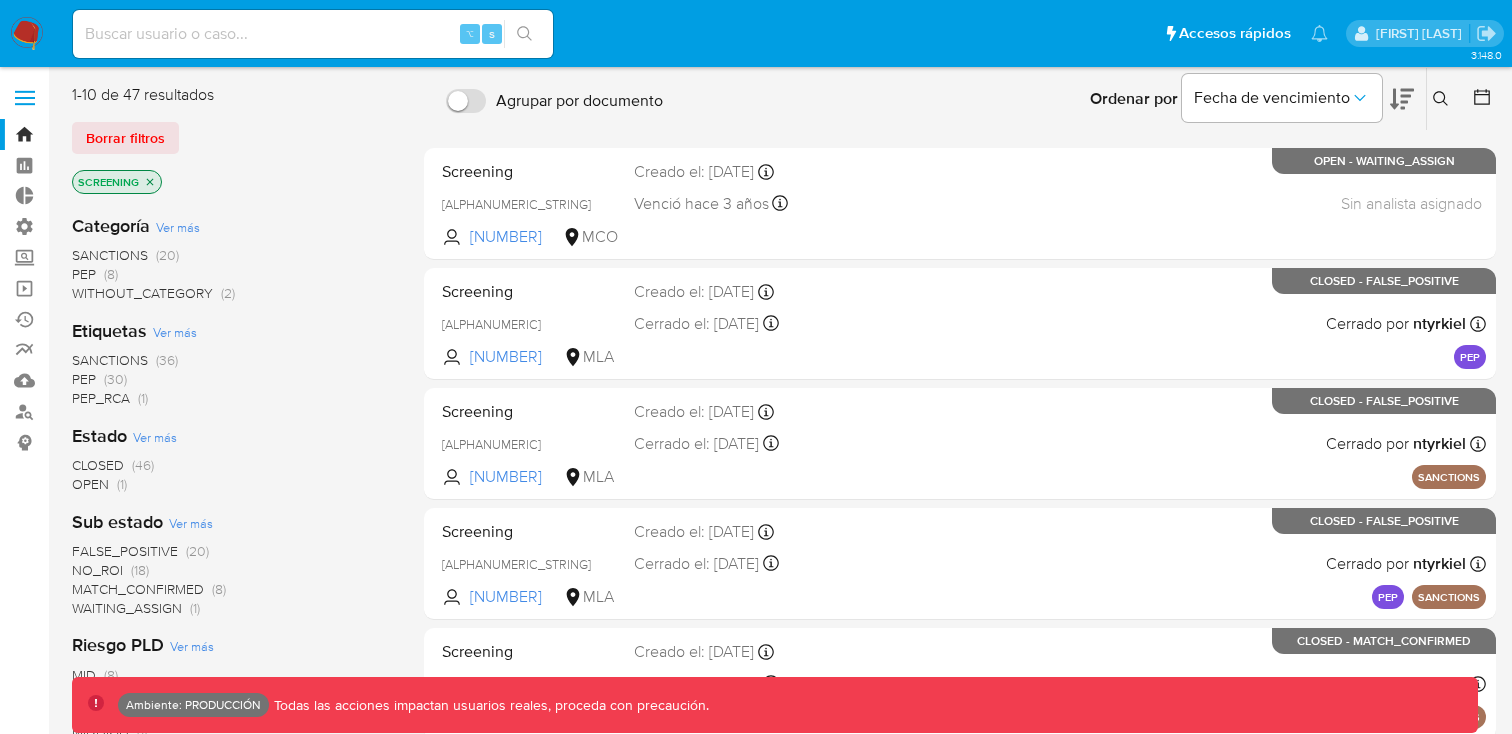 click 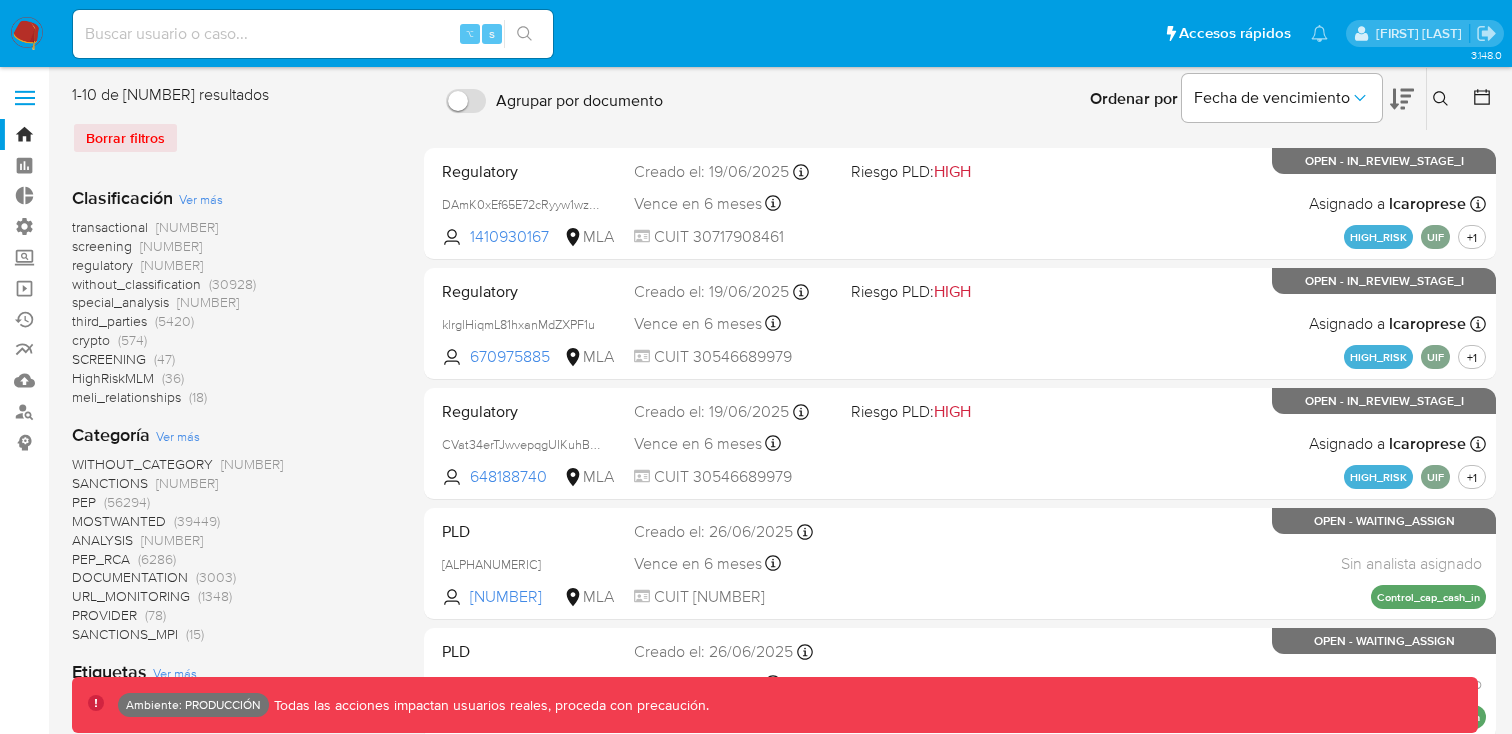 click on "screening" at bounding box center [102, 246] 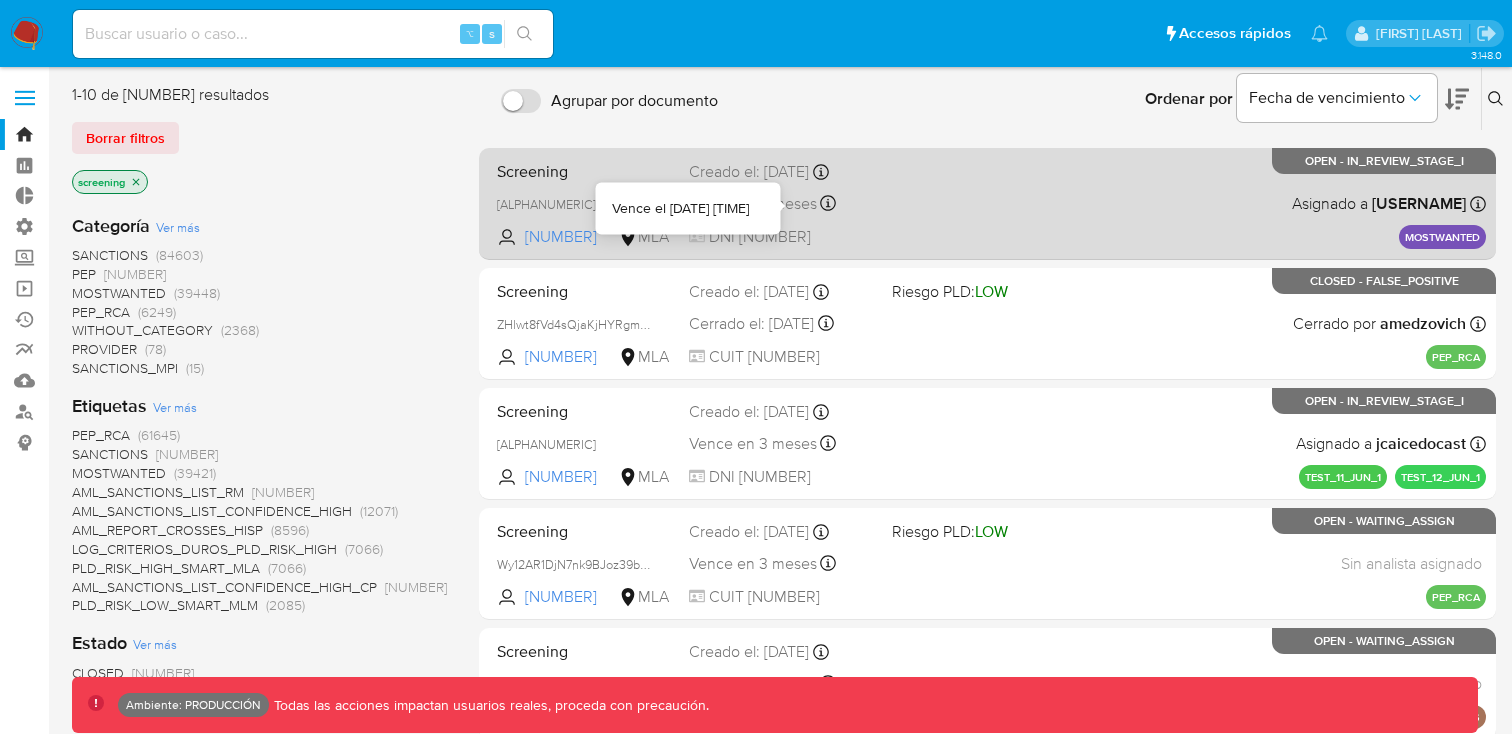 click on "Screening 0XQiGdekVKJaWAu1FxUPvD9t 2515328020 MLA Creado el: 24/06/2025   Creado el: 24/06/2025 17:28:40 Vence en 6 meses   Vence el 20/01/2026 17:28:41 DNI   99262739 Asignado a   jazambrano   Asignado el: 24/06/2025 17:28:40 MOSTWANTED OPEN - IN_REVIEW_STAGE_I" at bounding box center (987, 203) 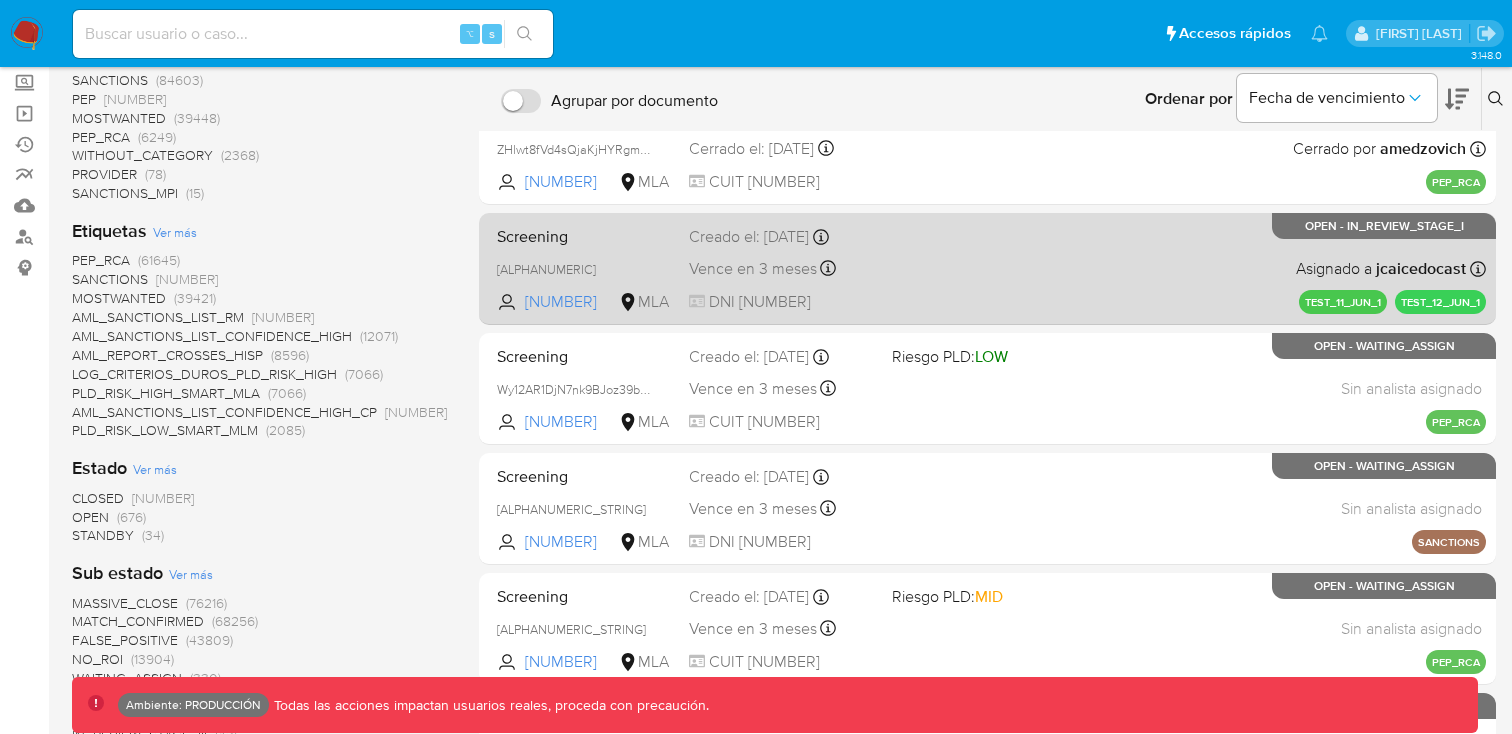 scroll, scrollTop: 202, scrollLeft: 0, axis: vertical 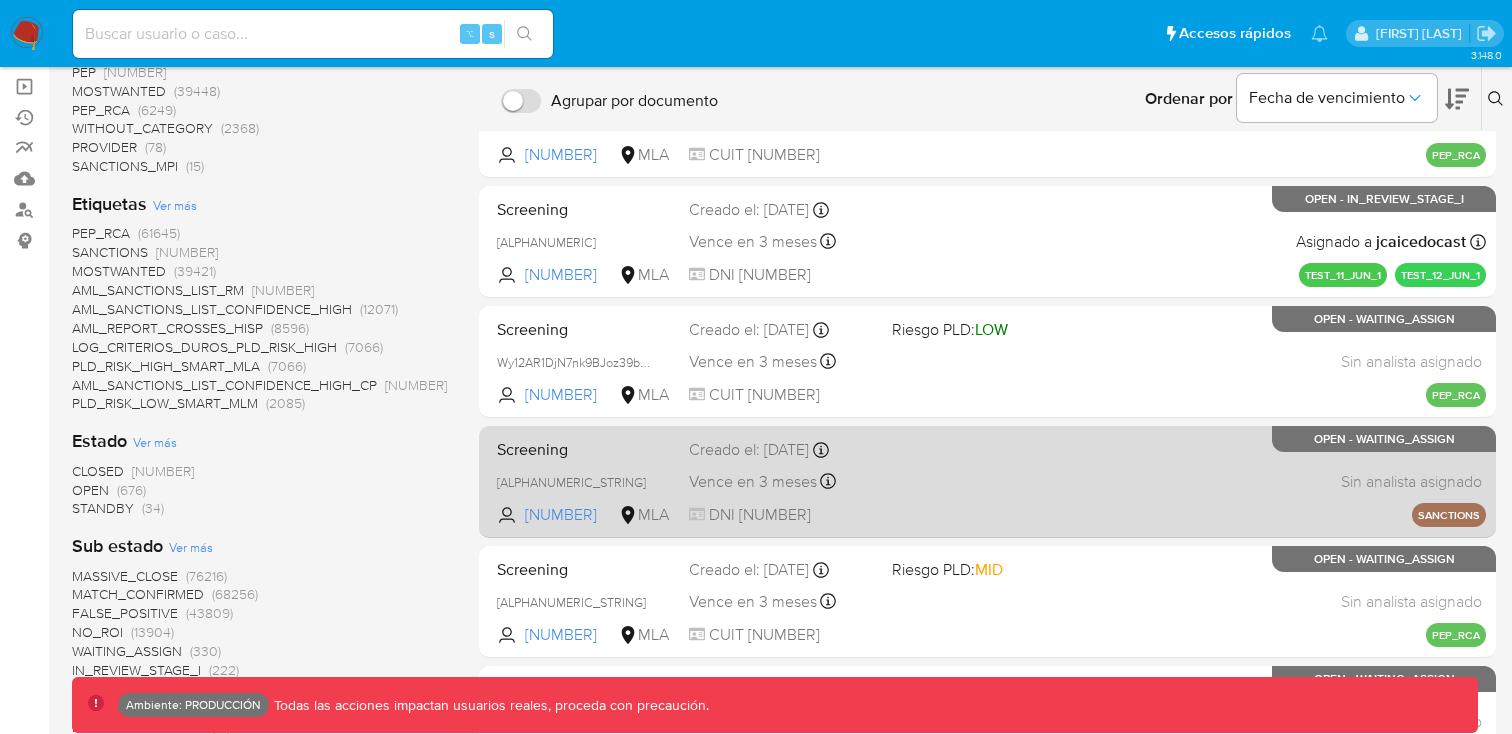 click on "Screening wLrQrfgaiRB68a3zXolZm8rV 2522571524 MLA Creado el: 27/06/2025   Creado el: 27/06/2025 11:43:59 Vence en 3 meses   Vence el 31/10/2025 11:43:59 DNI   51919036 Sin analista asignado   Asignado el: - SANCTIONS OPEN - WAITING_ASSIGN" at bounding box center (987, 481) 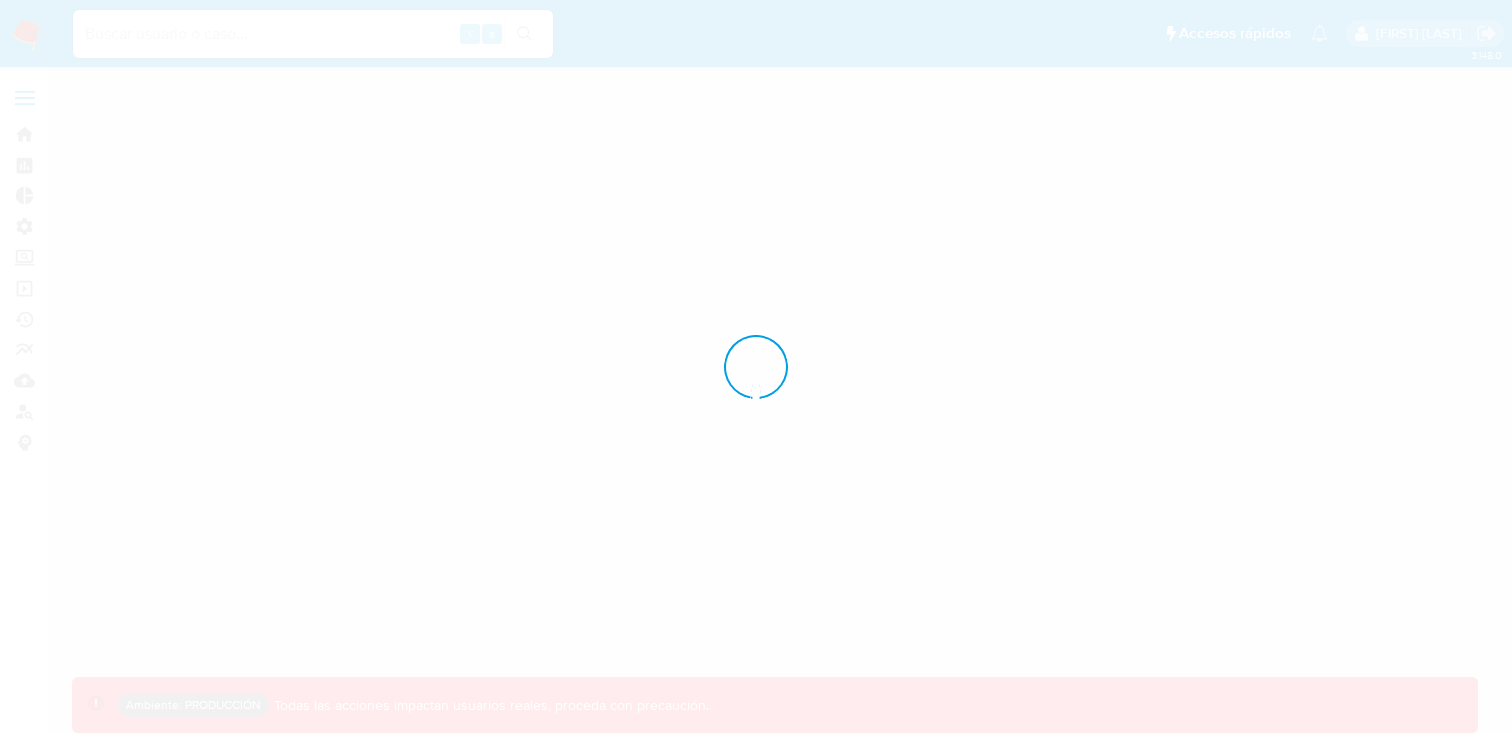 scroll, scrollTop: 0, scrollLeft: 0, axis: both 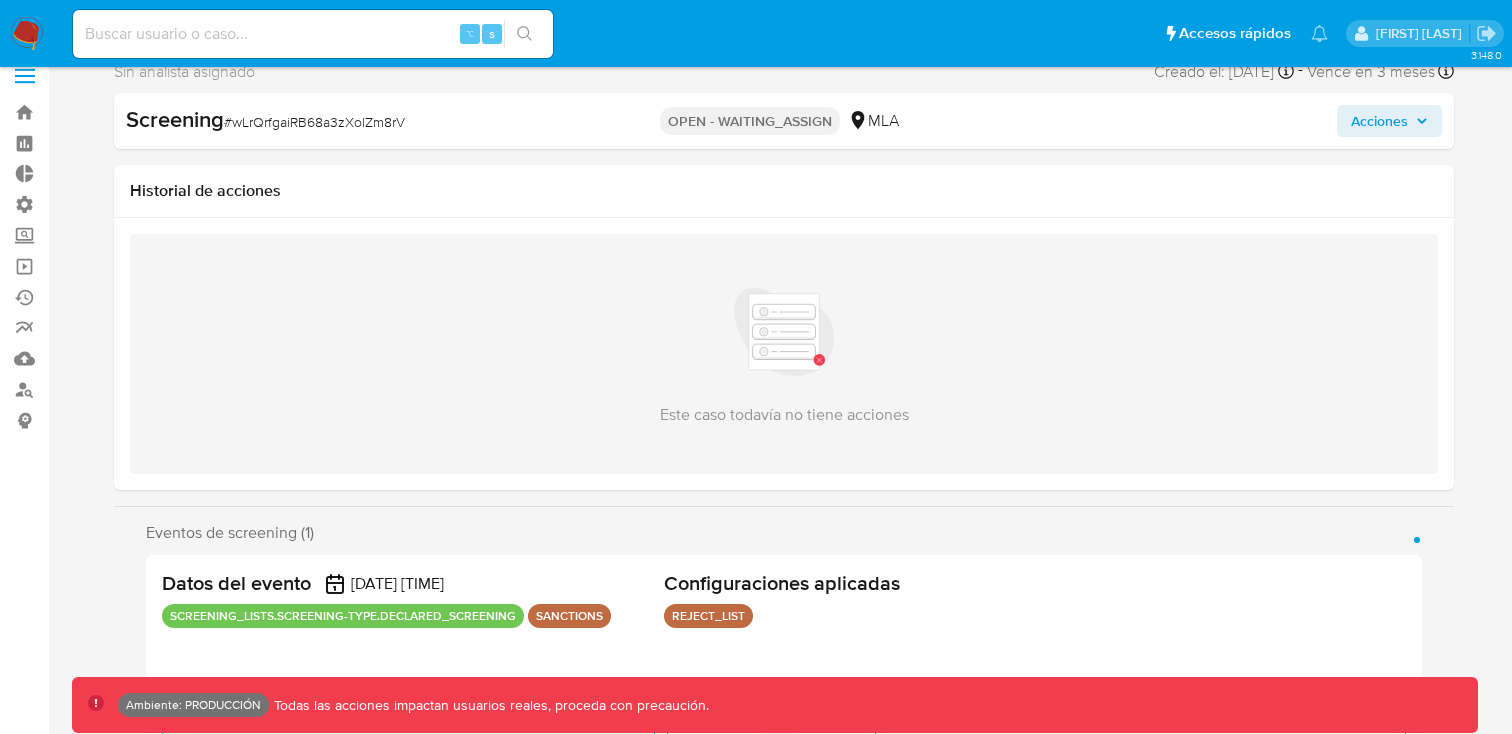select on "10" 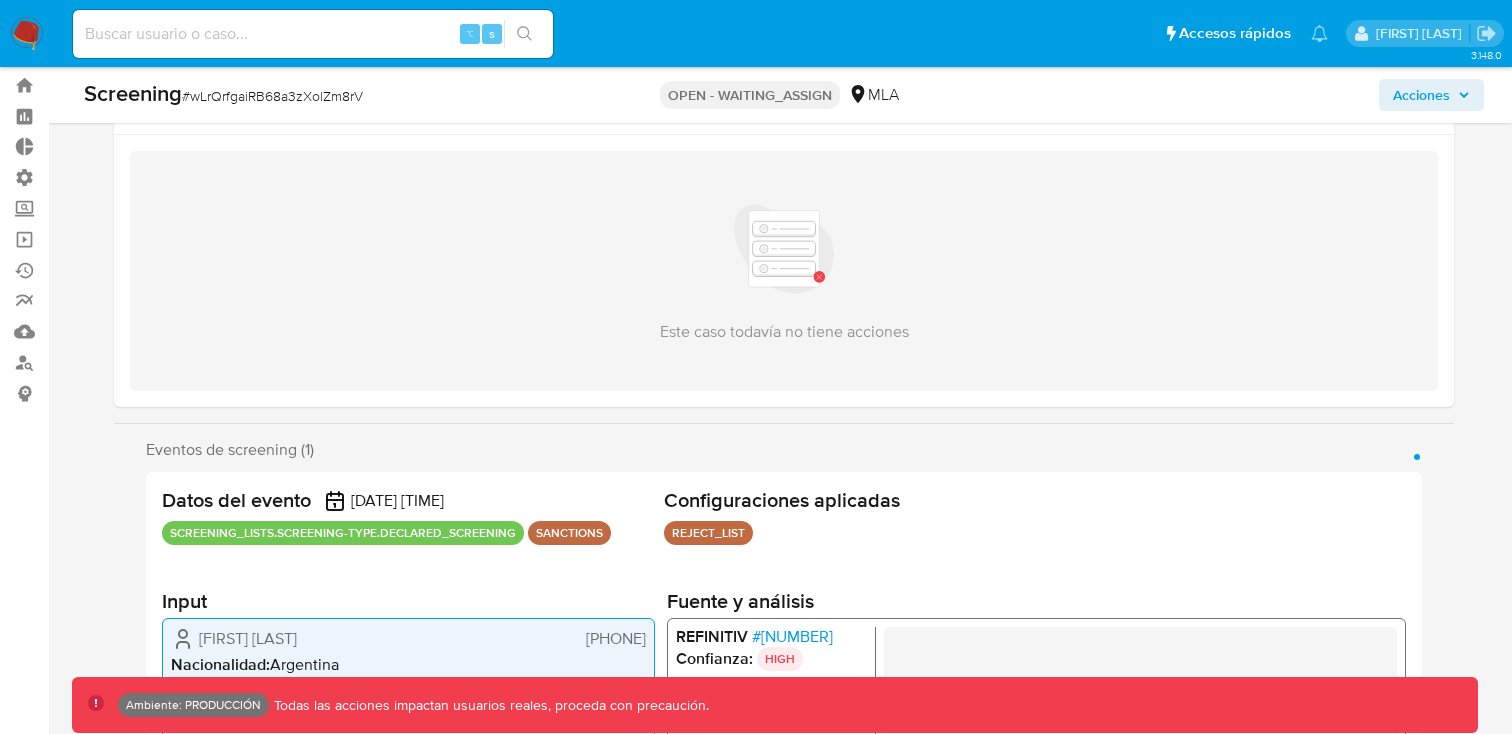 scroll, scrollTop: 0, scrollLeft: 0, axis: both 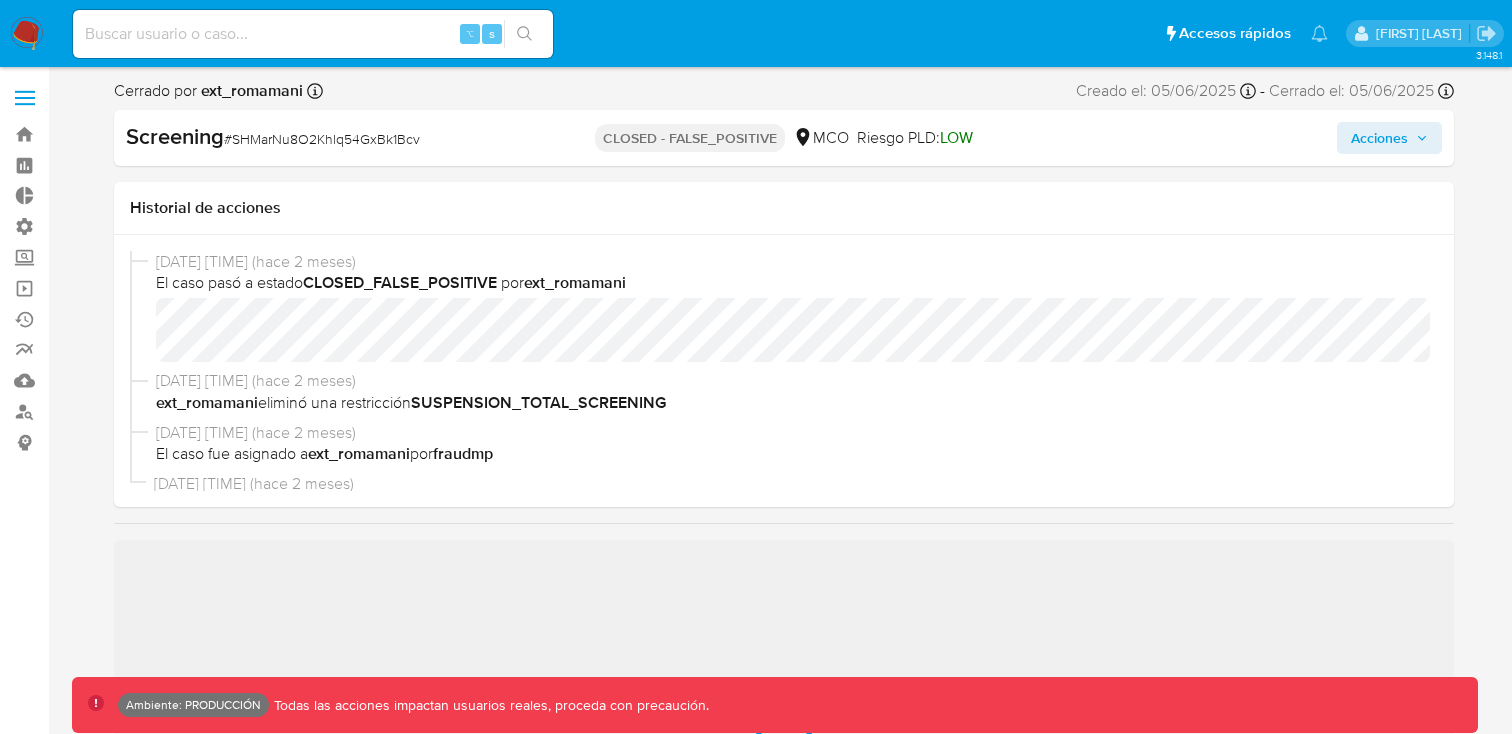 select on "10" 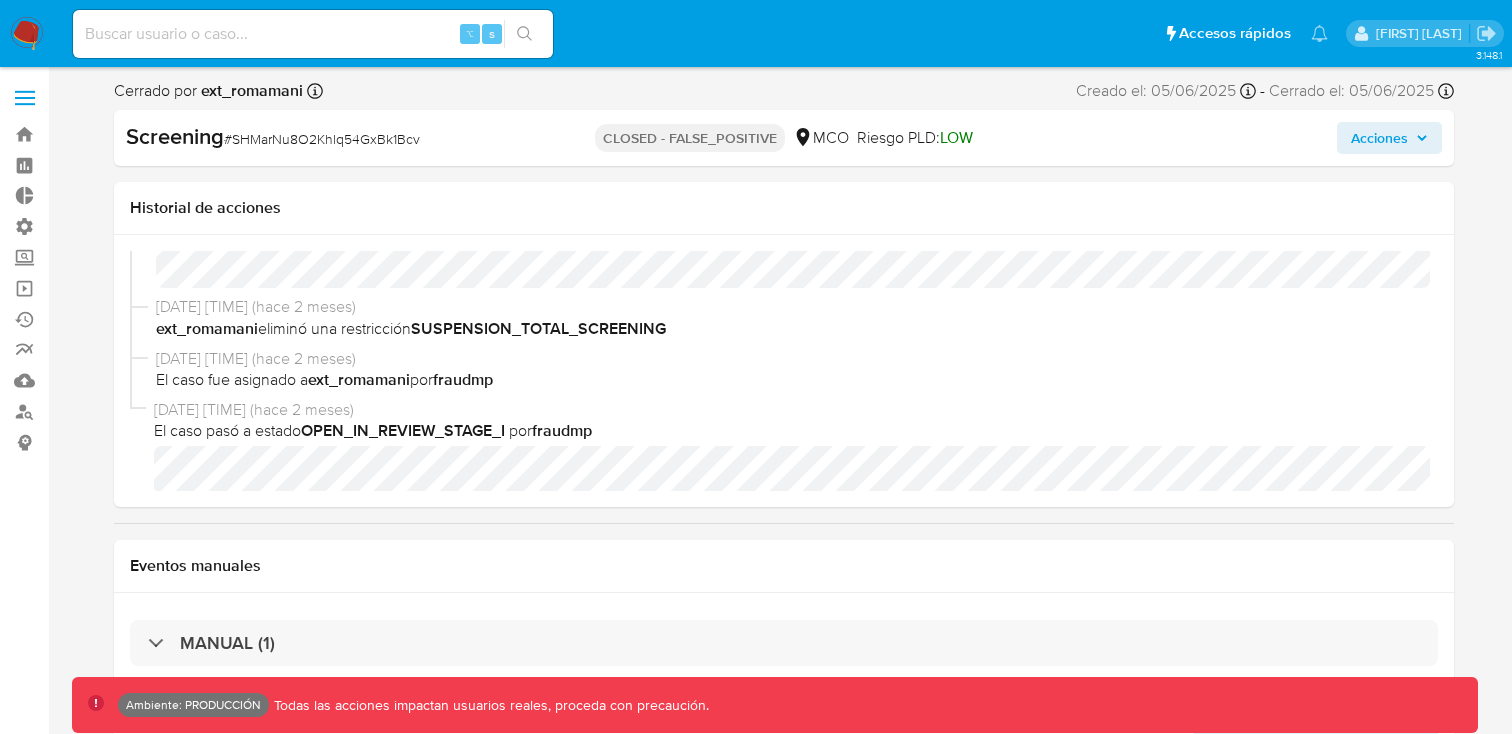 scroll, scrollTop: 85, scrollLeft: 0, axis: vertical 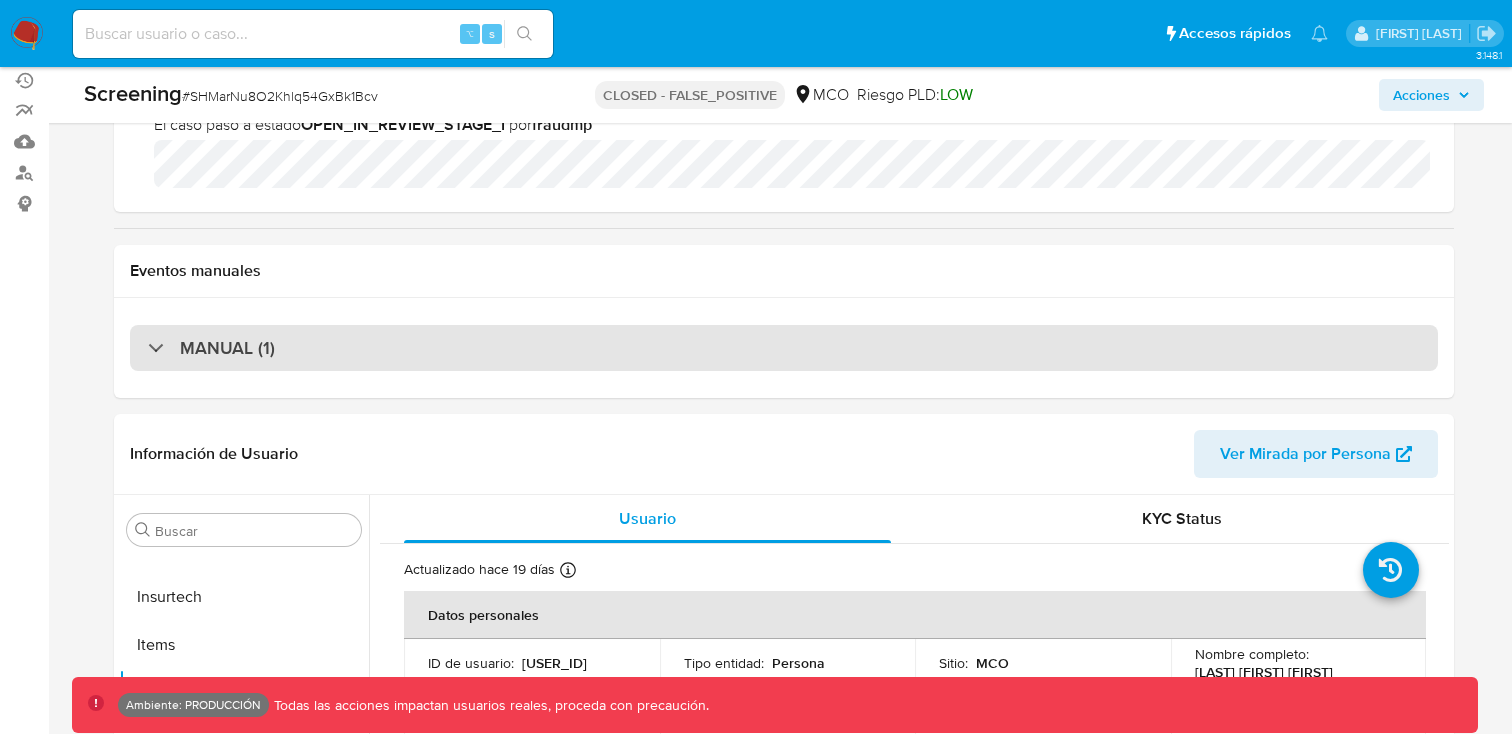 click on "MANUAL (1)" at bounding box center (211, 348) 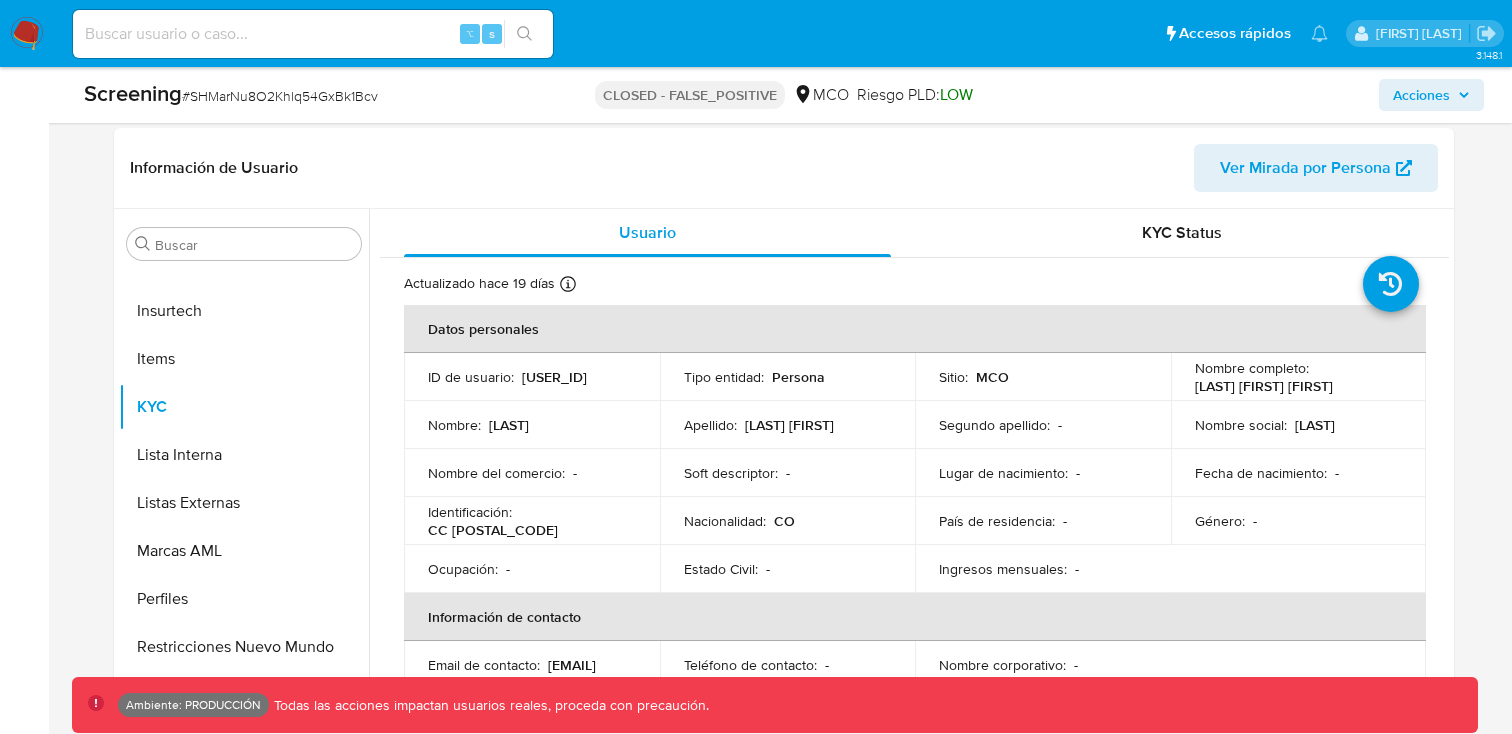 scroll, scrollTop: 681, scrollLeft: 0, axis: vertical 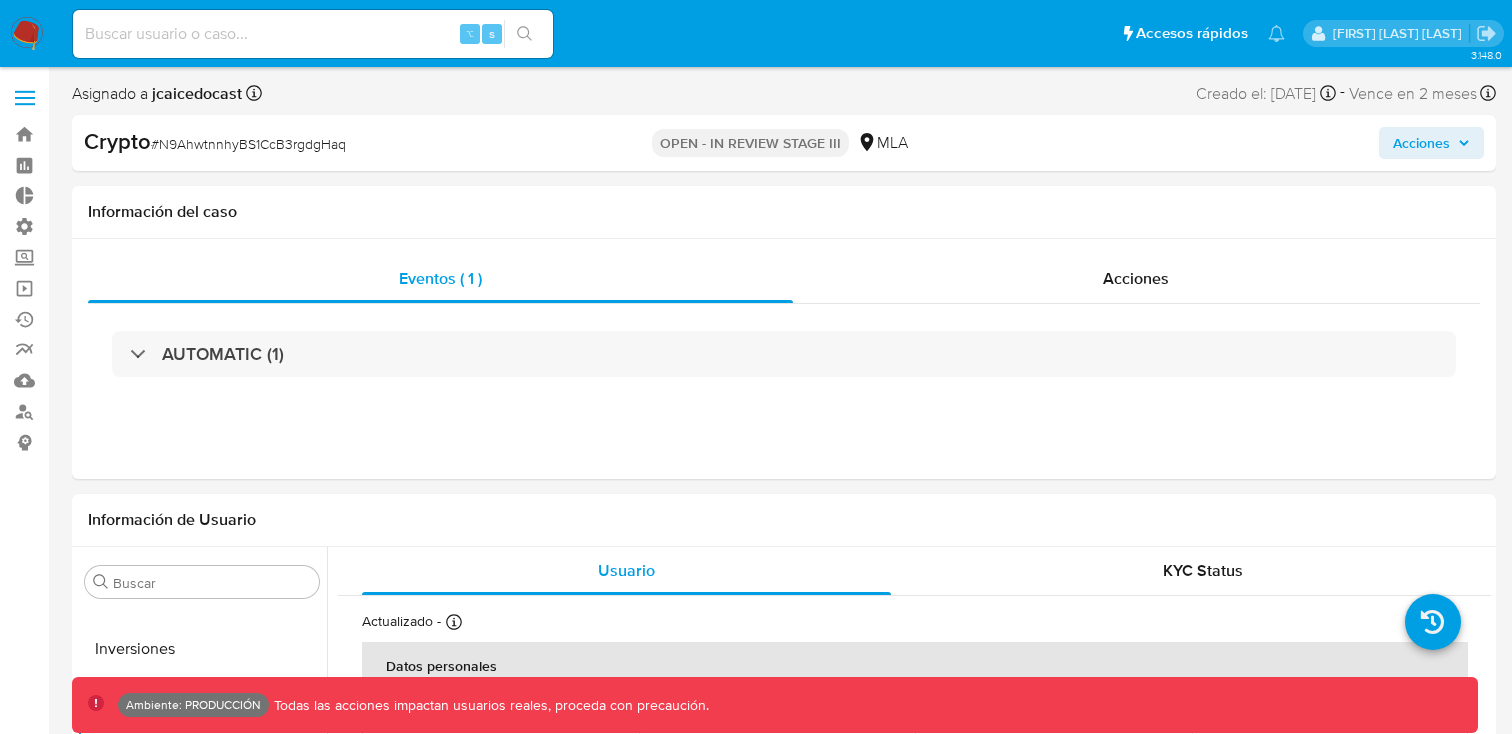 select on "10" 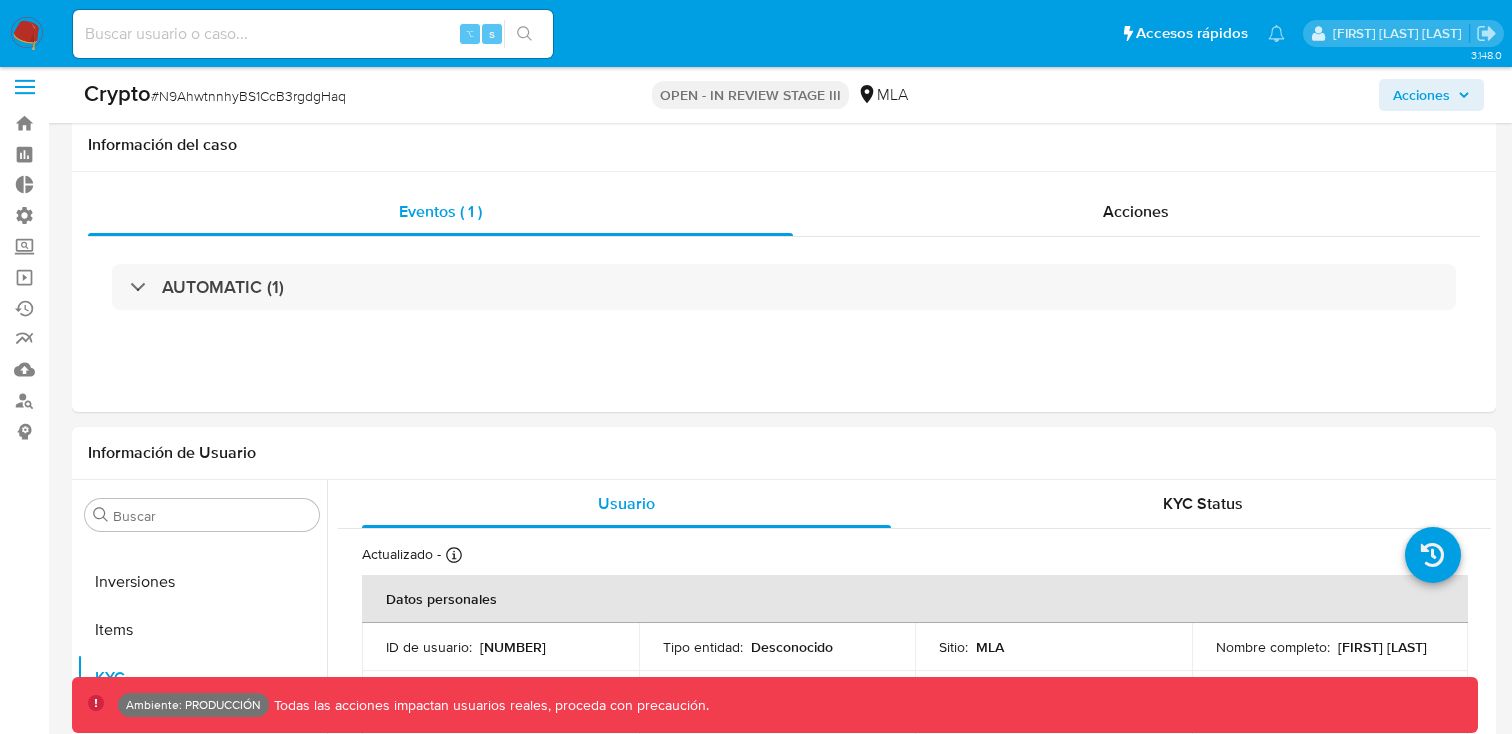 scroll, scrollTop: 0, scrollLeft: 0, axis: both 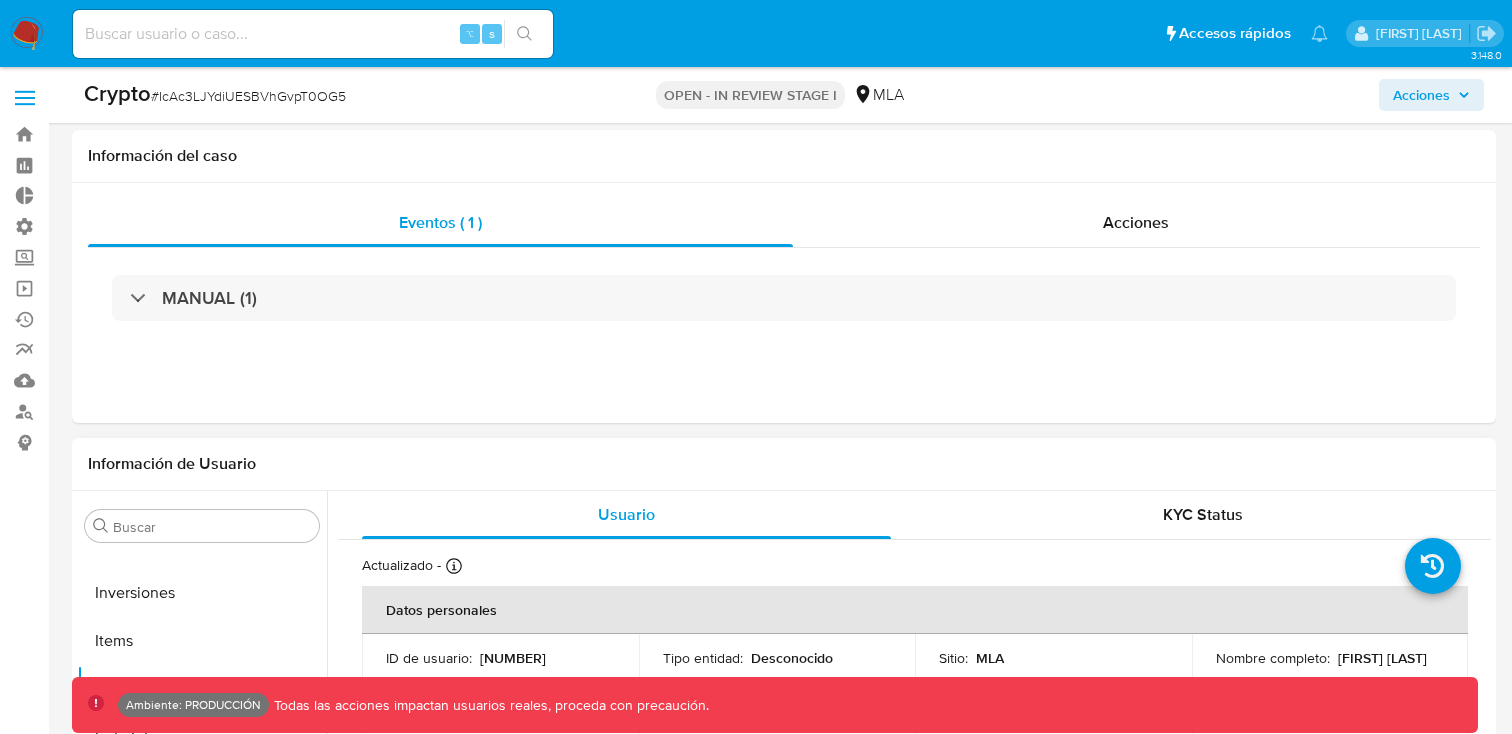 select on "10" 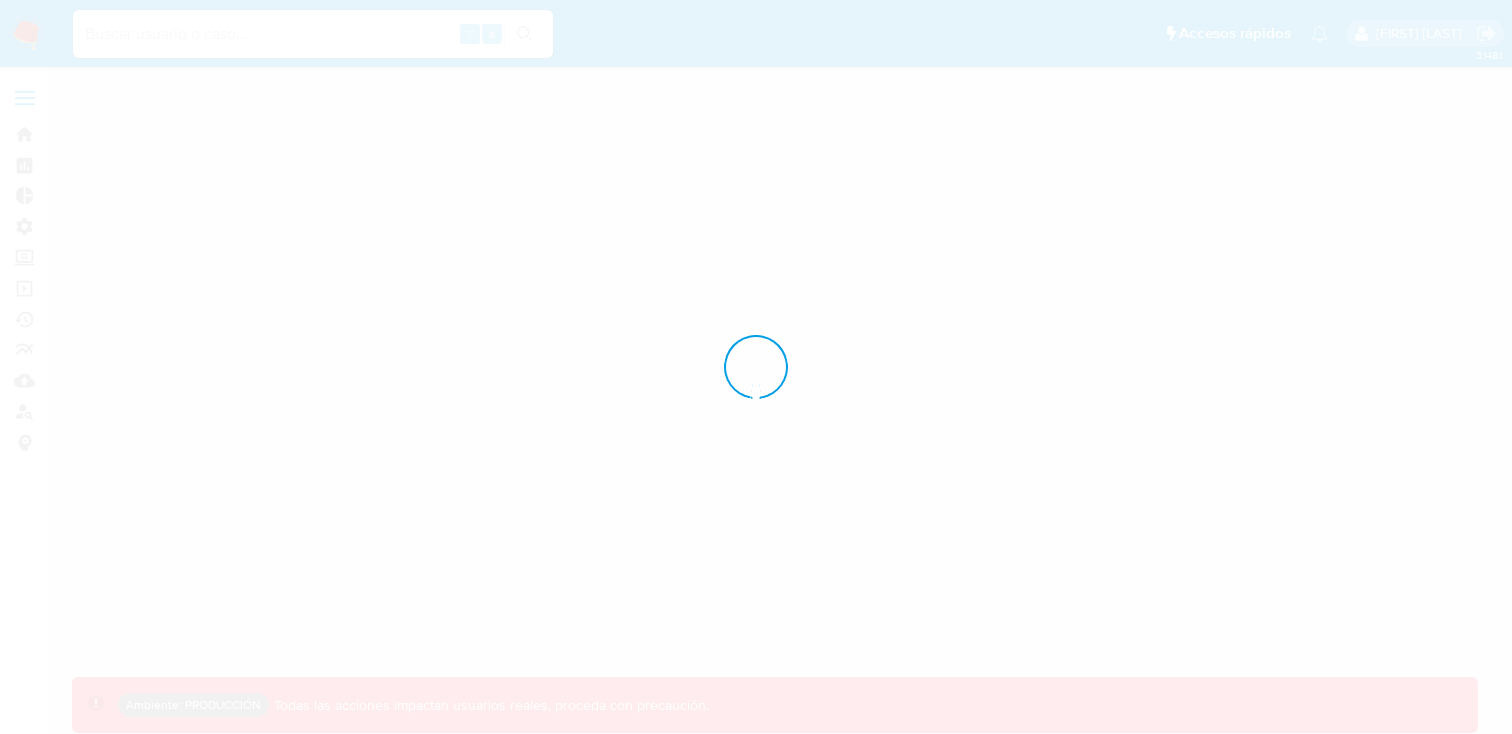 scroll, scrollTop: 0, scrollLeft: 0, axis: both 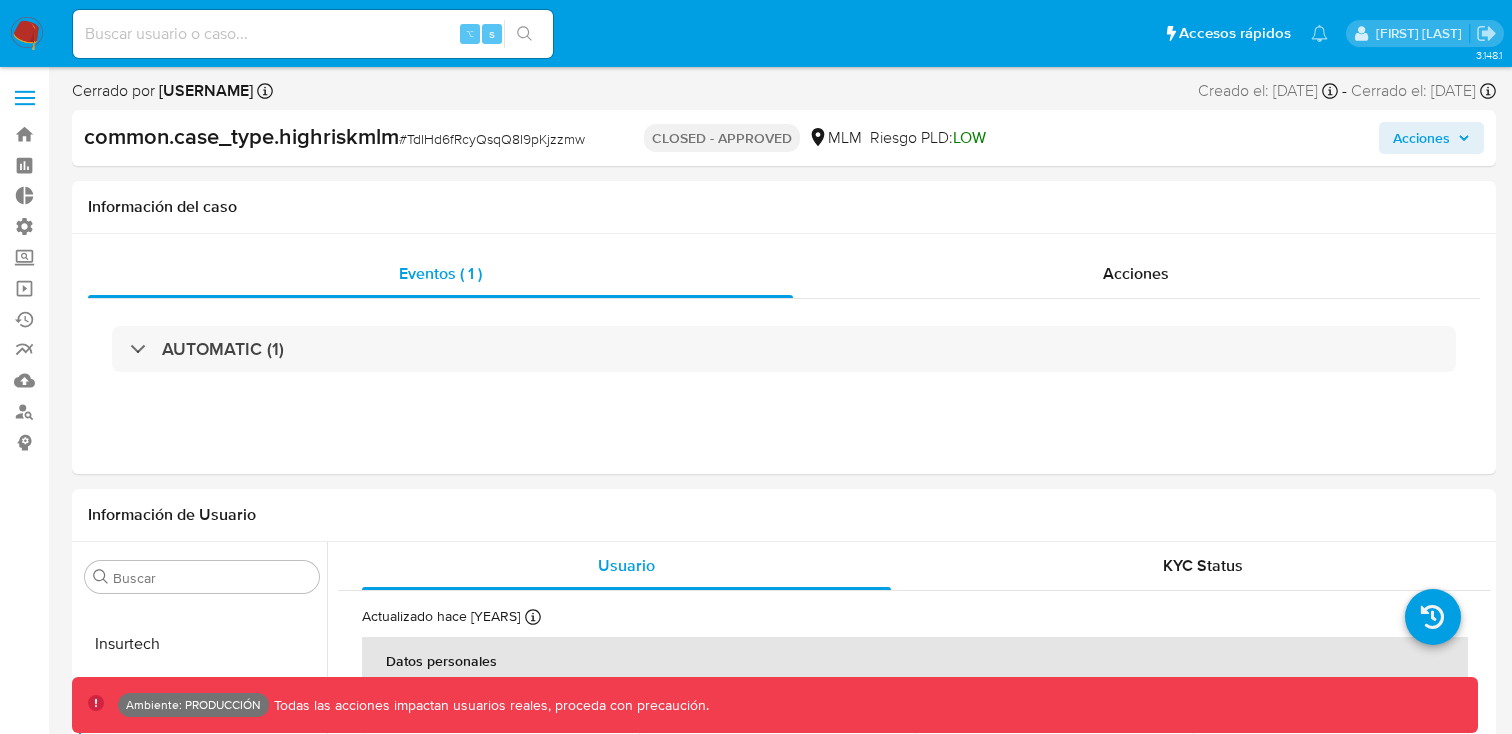 select on "10" 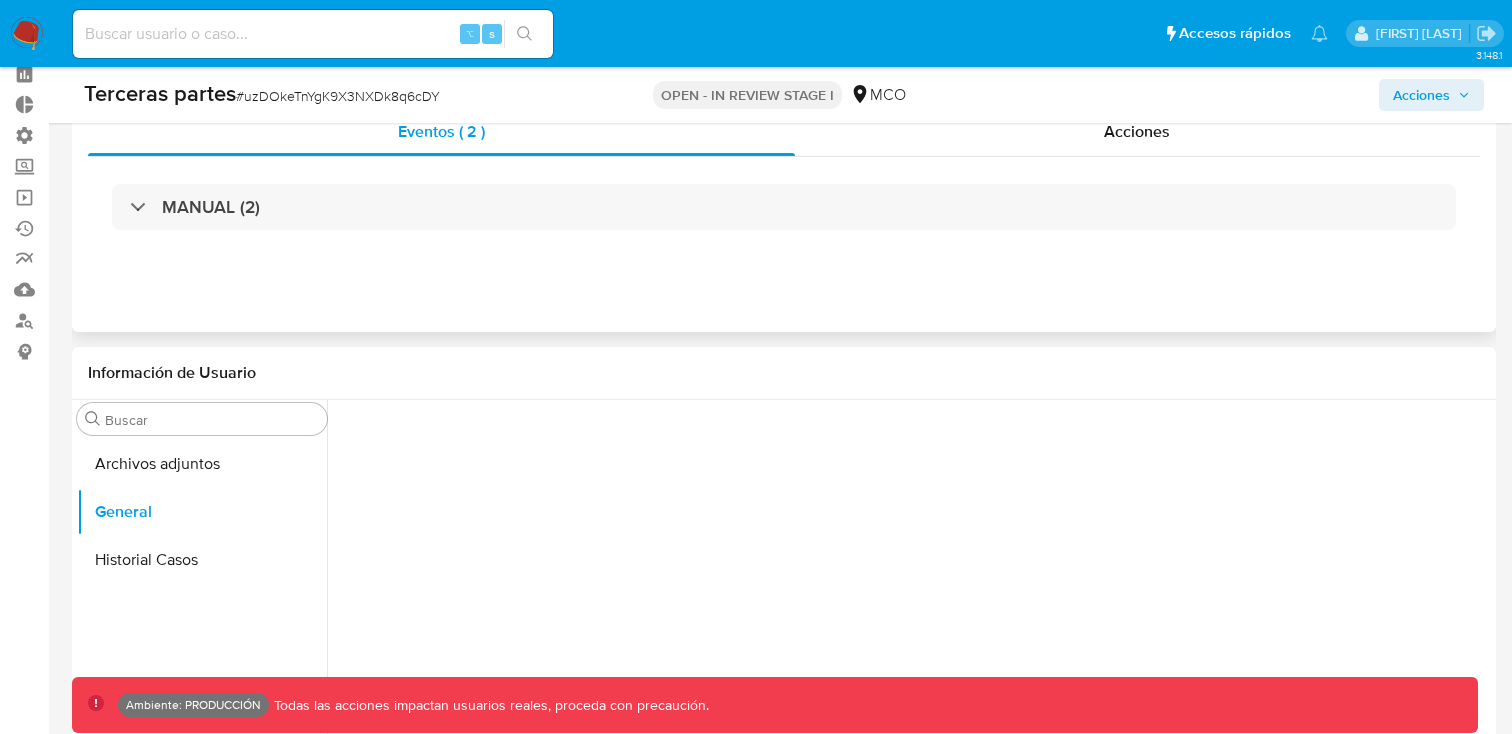 scroll, scrollTop: 166, scrollLeft: 0, axis: vertical 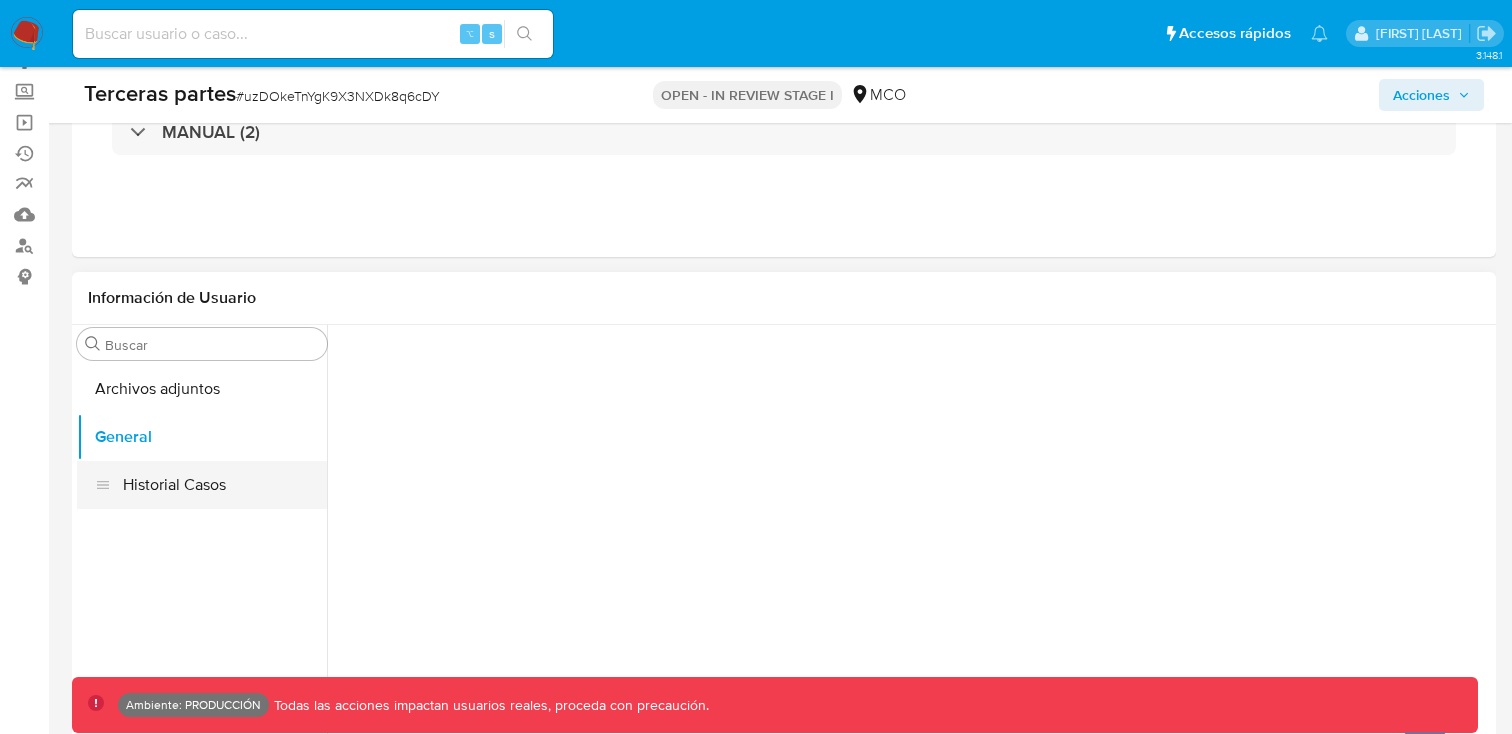 click on "Historial Casos" at bounding box center [202, 485] 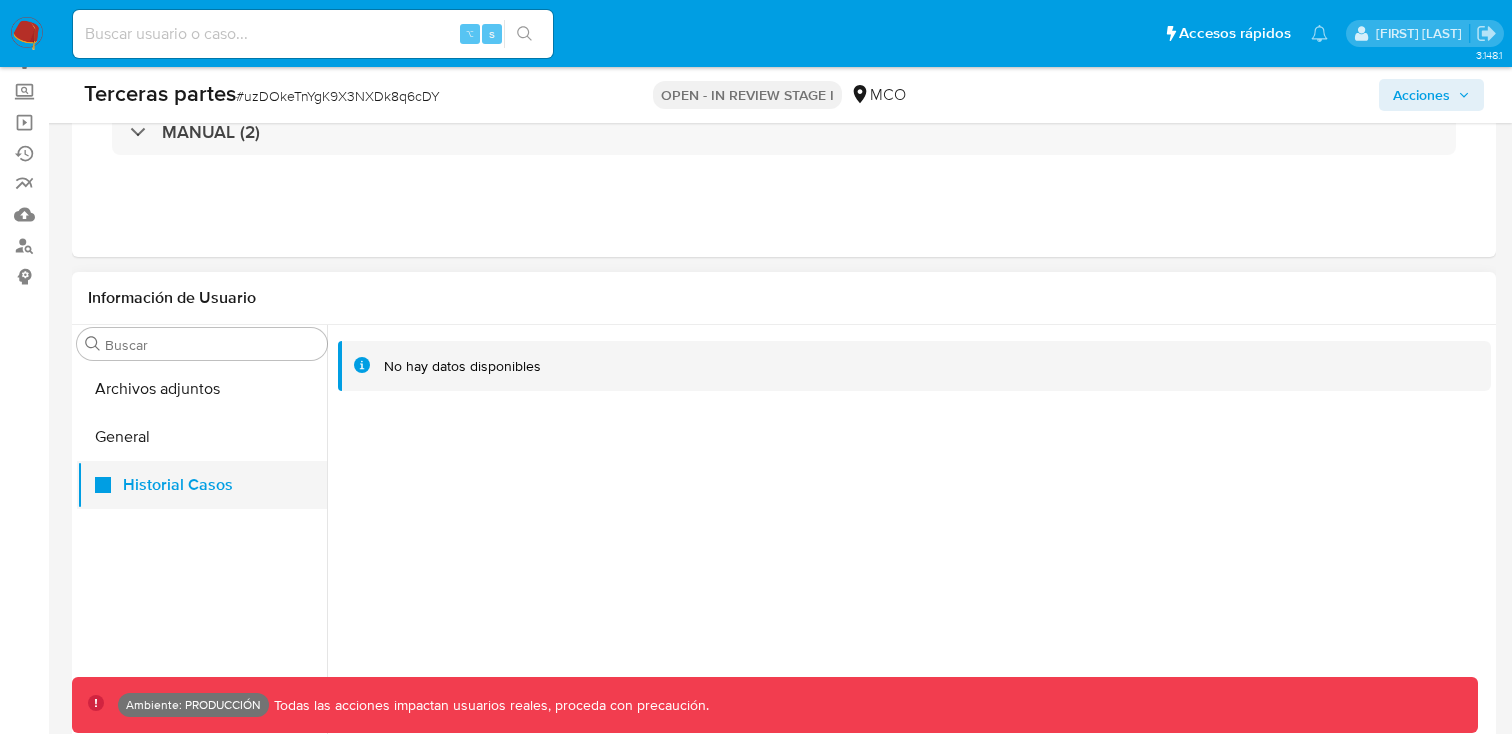 scroll, scrollTop: 0, scrollLeft: 0, axis: both 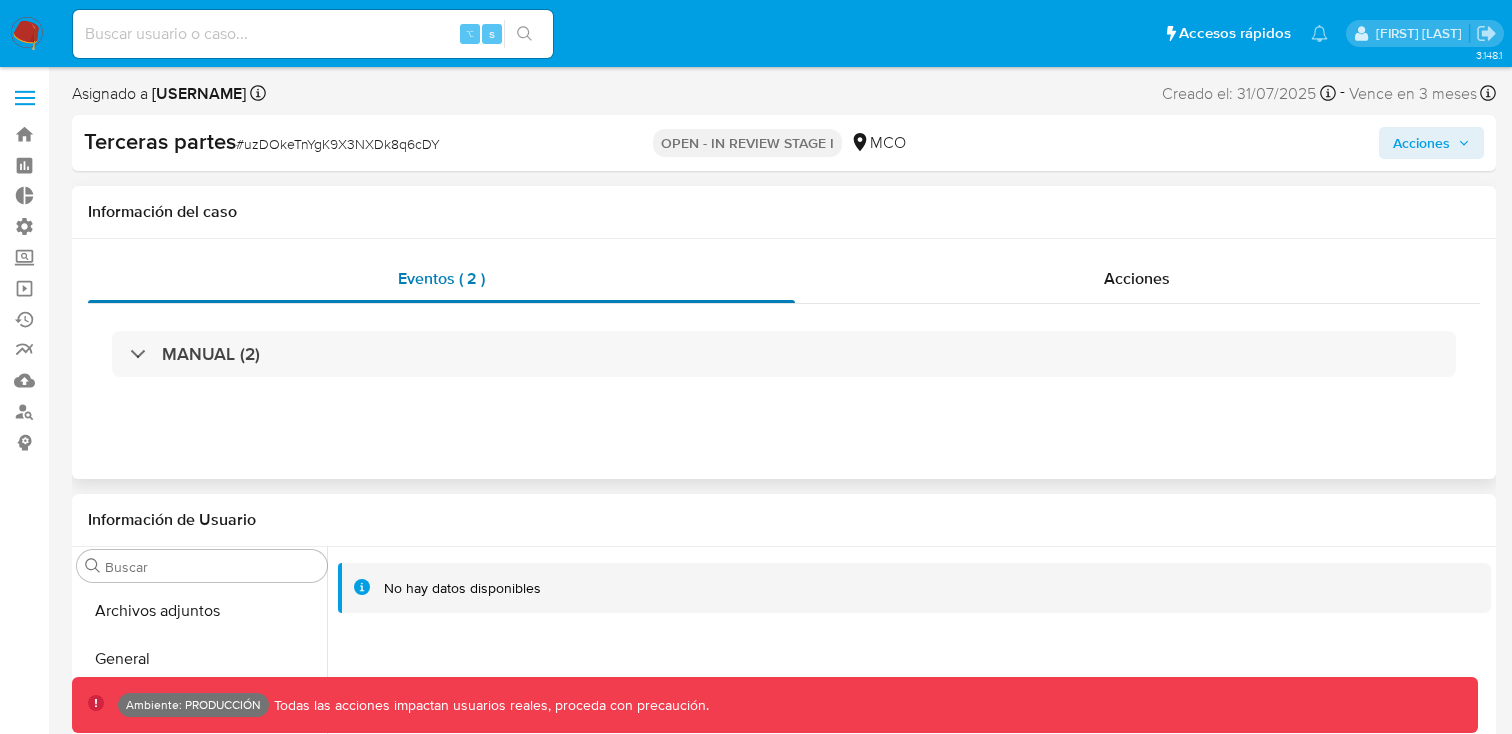 click on "Eventos ( 2 )" at bounding box center (441, 278) 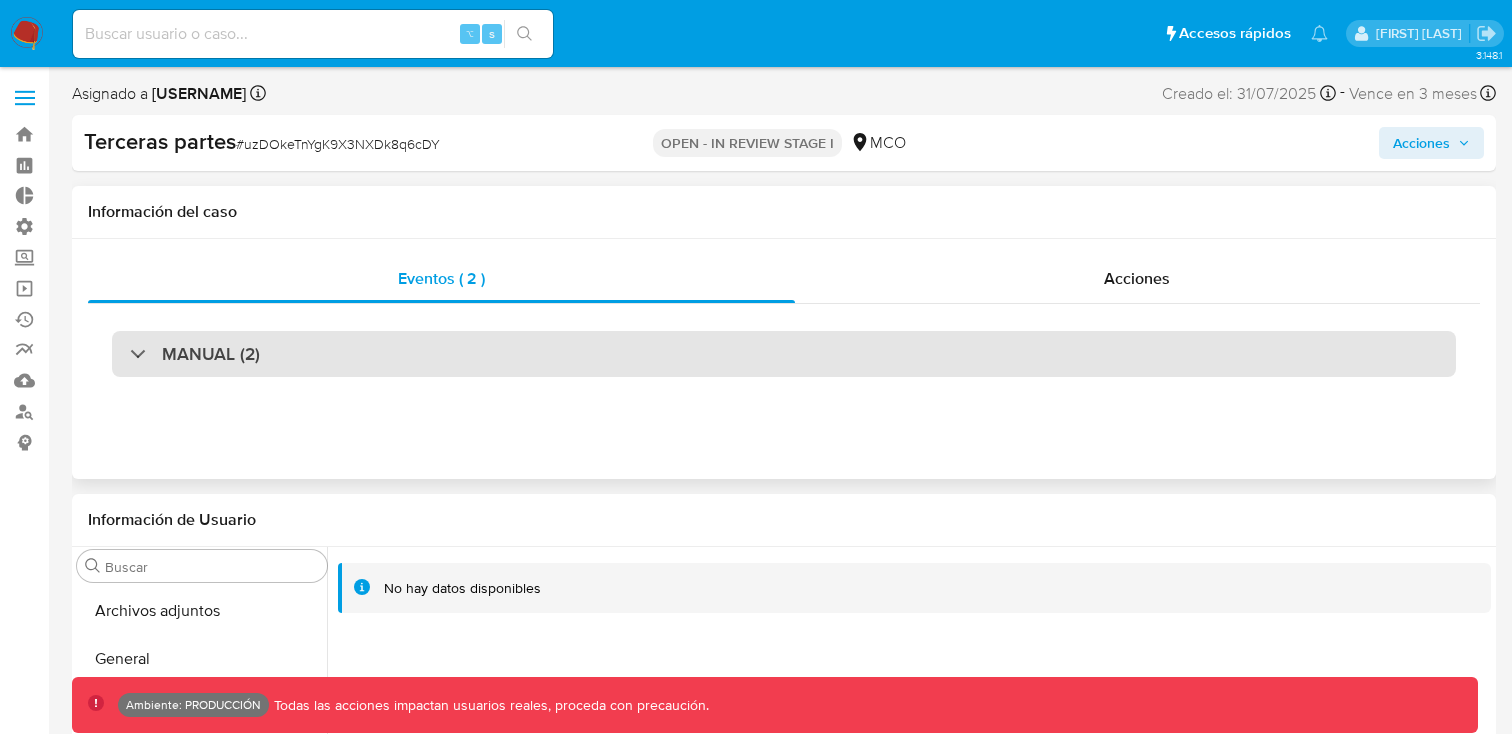 click at bounding box center [130, 353] 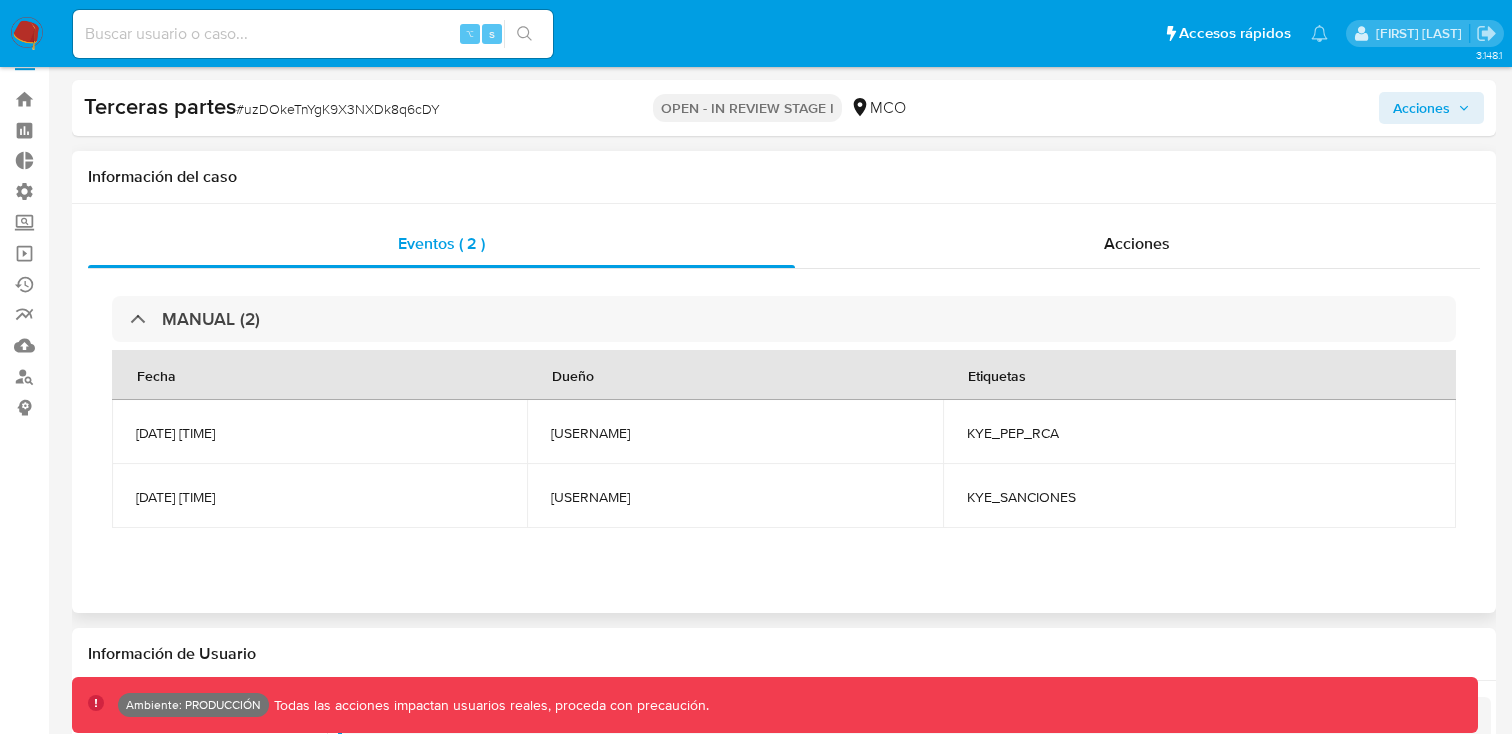 scroll, scrollTop: 0, scrollLeft: 0, axis: both 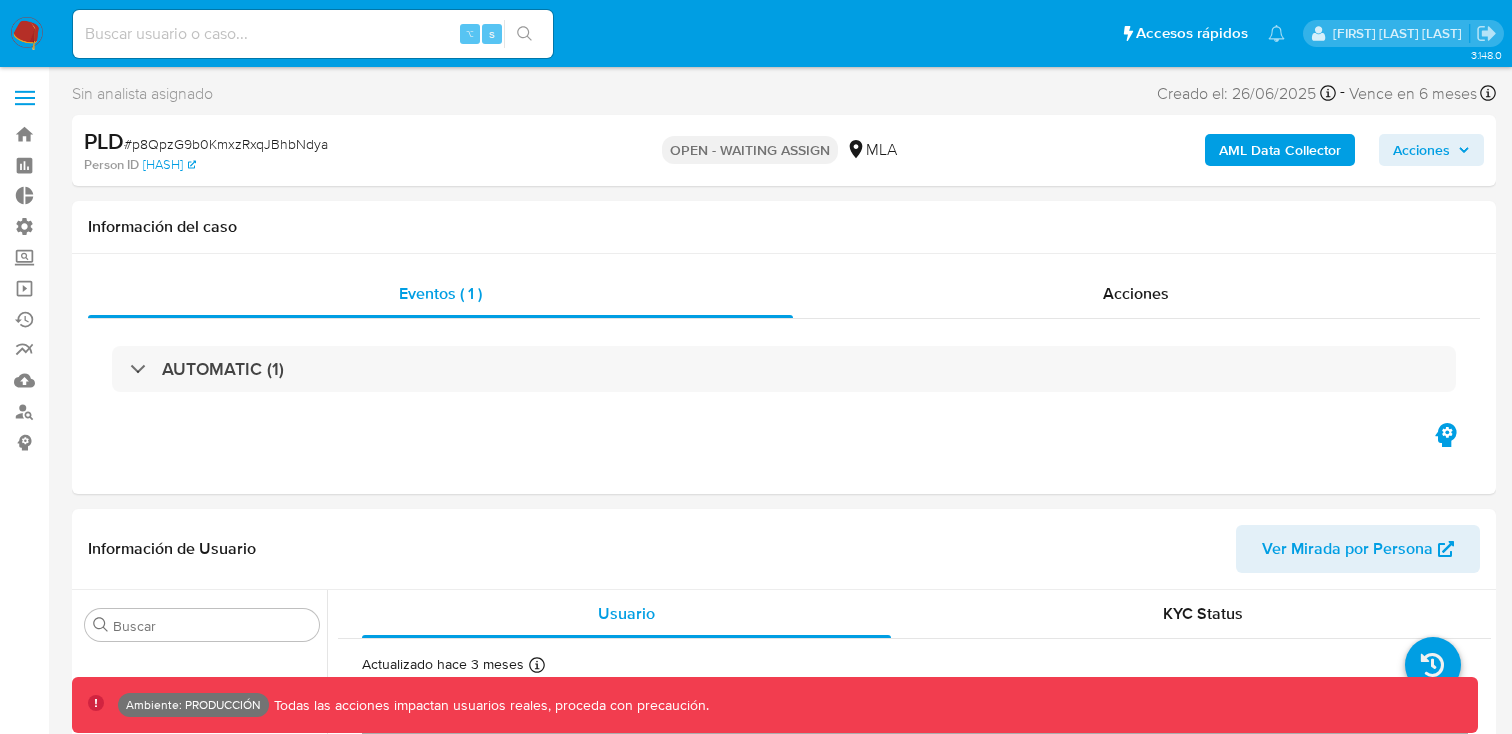 select on "10" 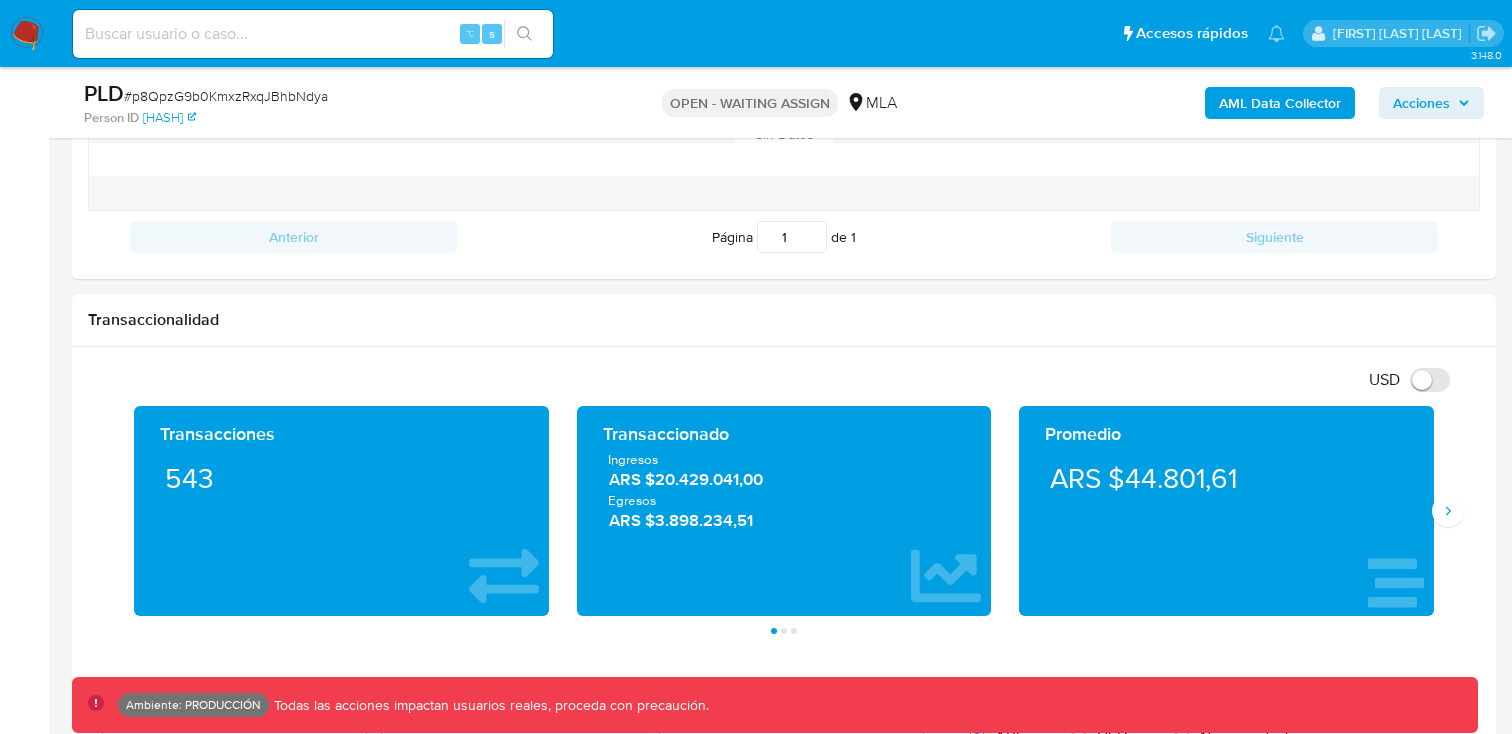 scroll, scrollTop: 1162, scrollLeft: 0, axis: vertical 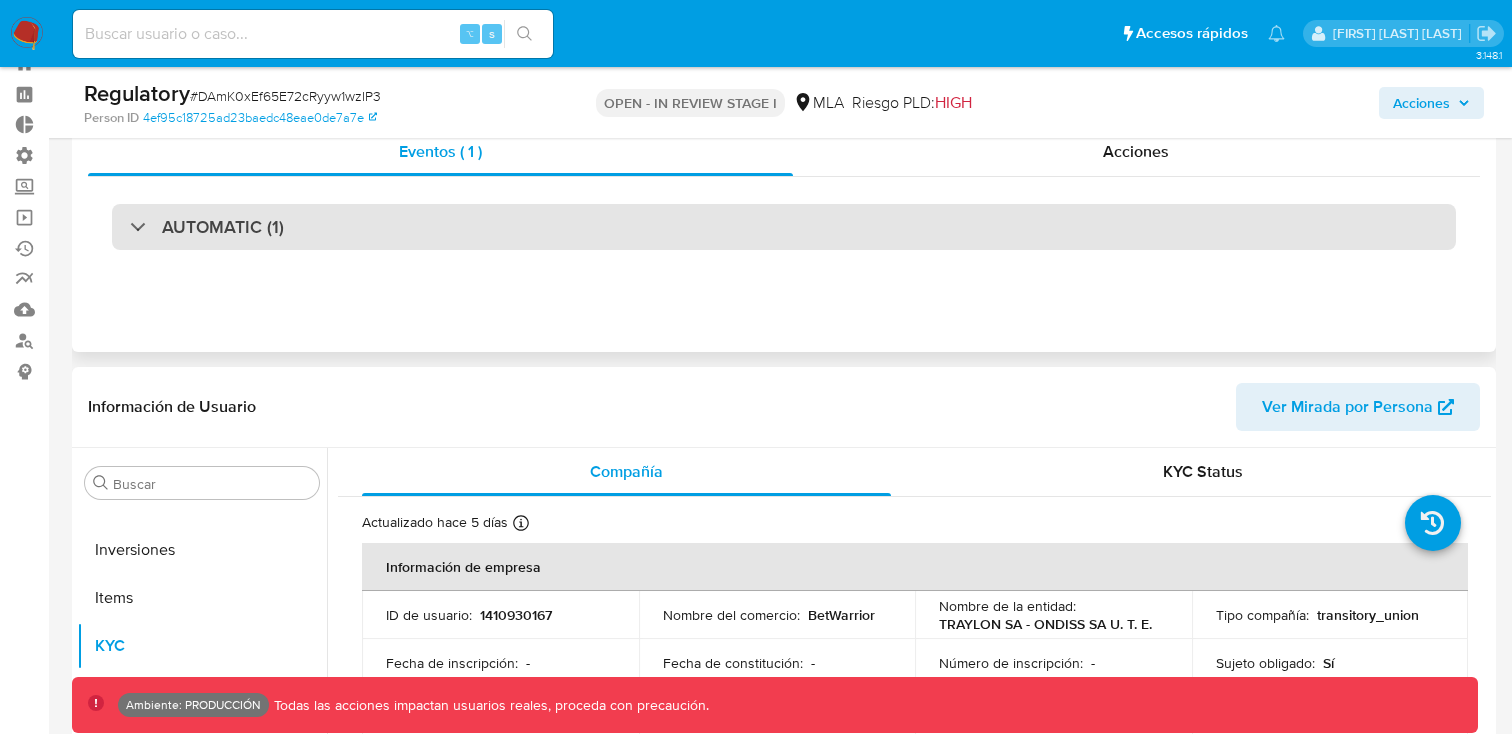 click on "AUTOMATIC (1)" at bounding box center (784, 227) 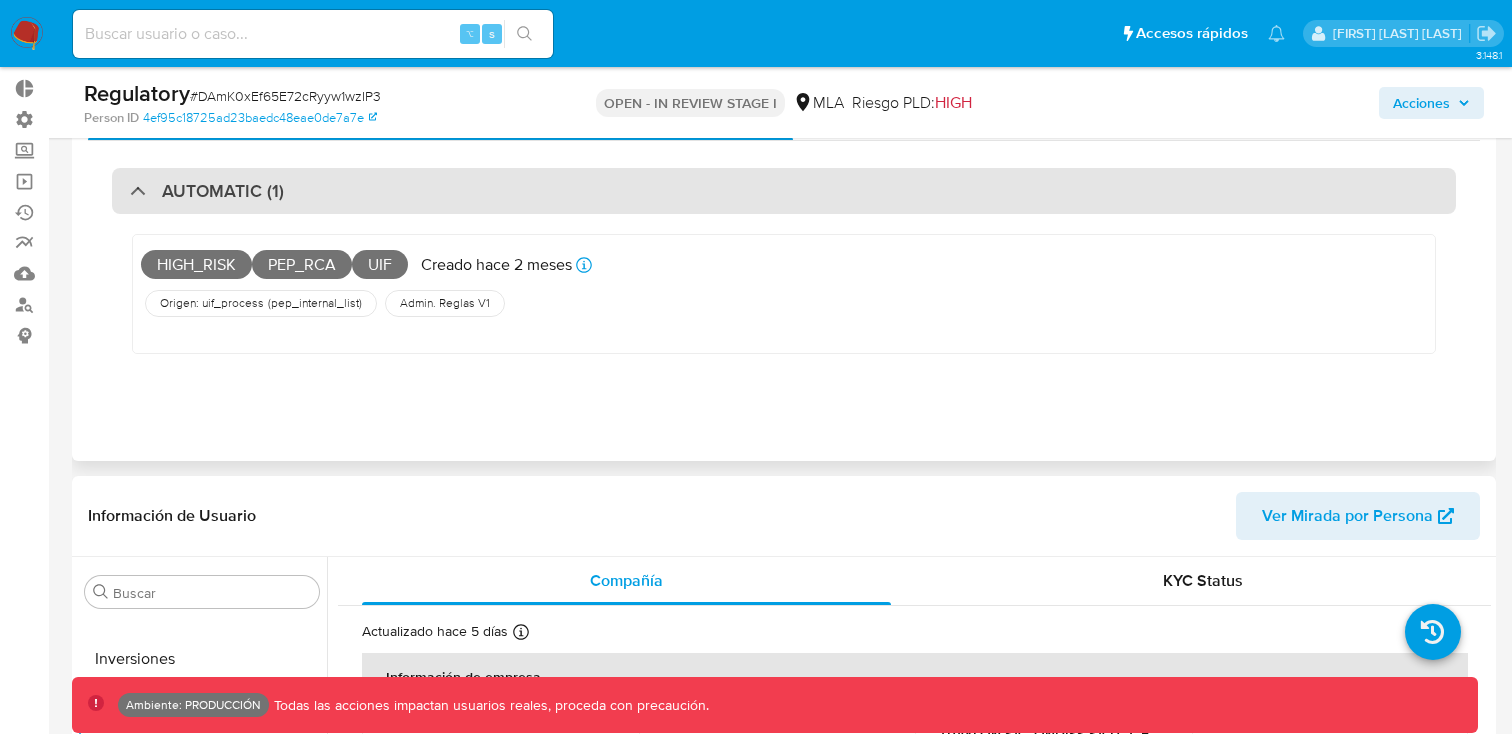 scroll, scrollTop: 121, scrollLeft: 0, axis: vertical 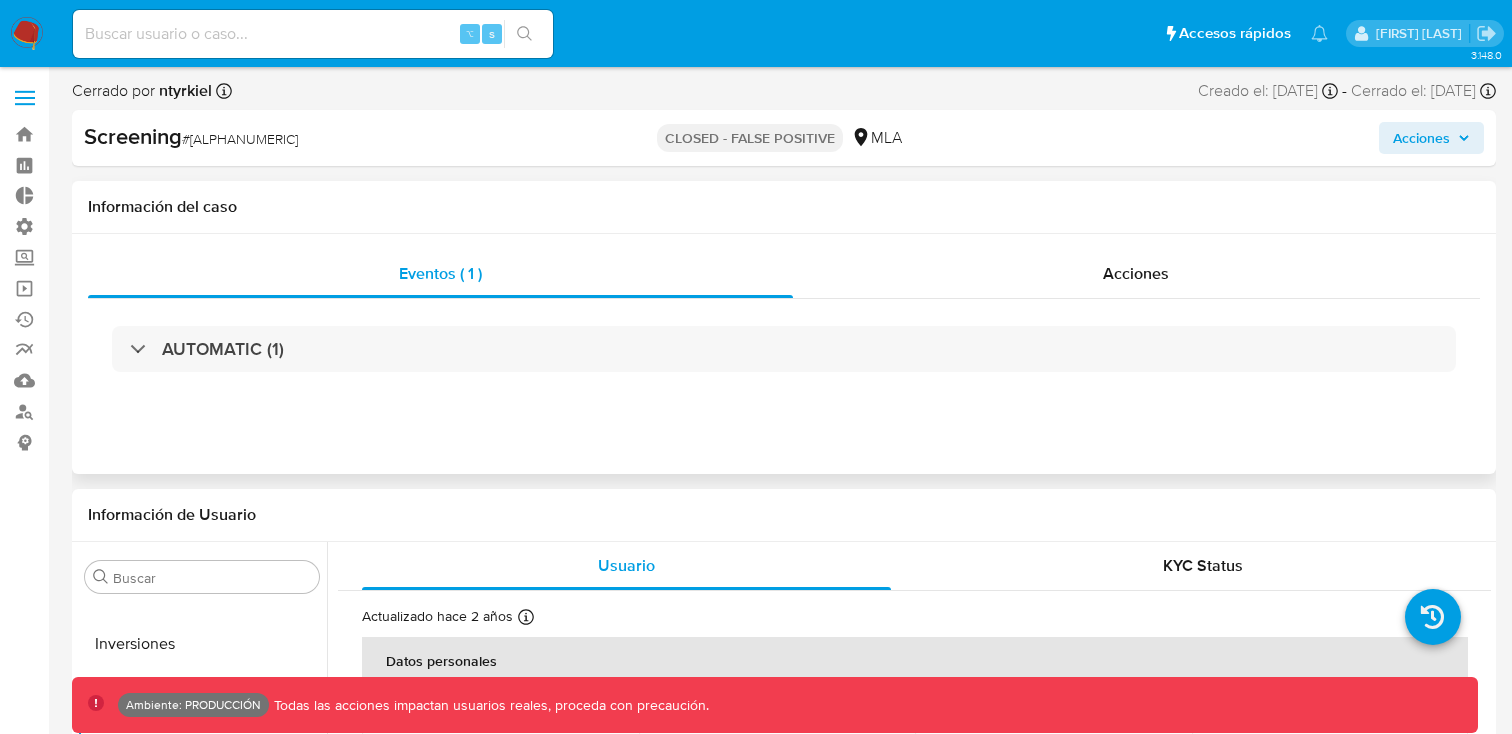 select on "10" 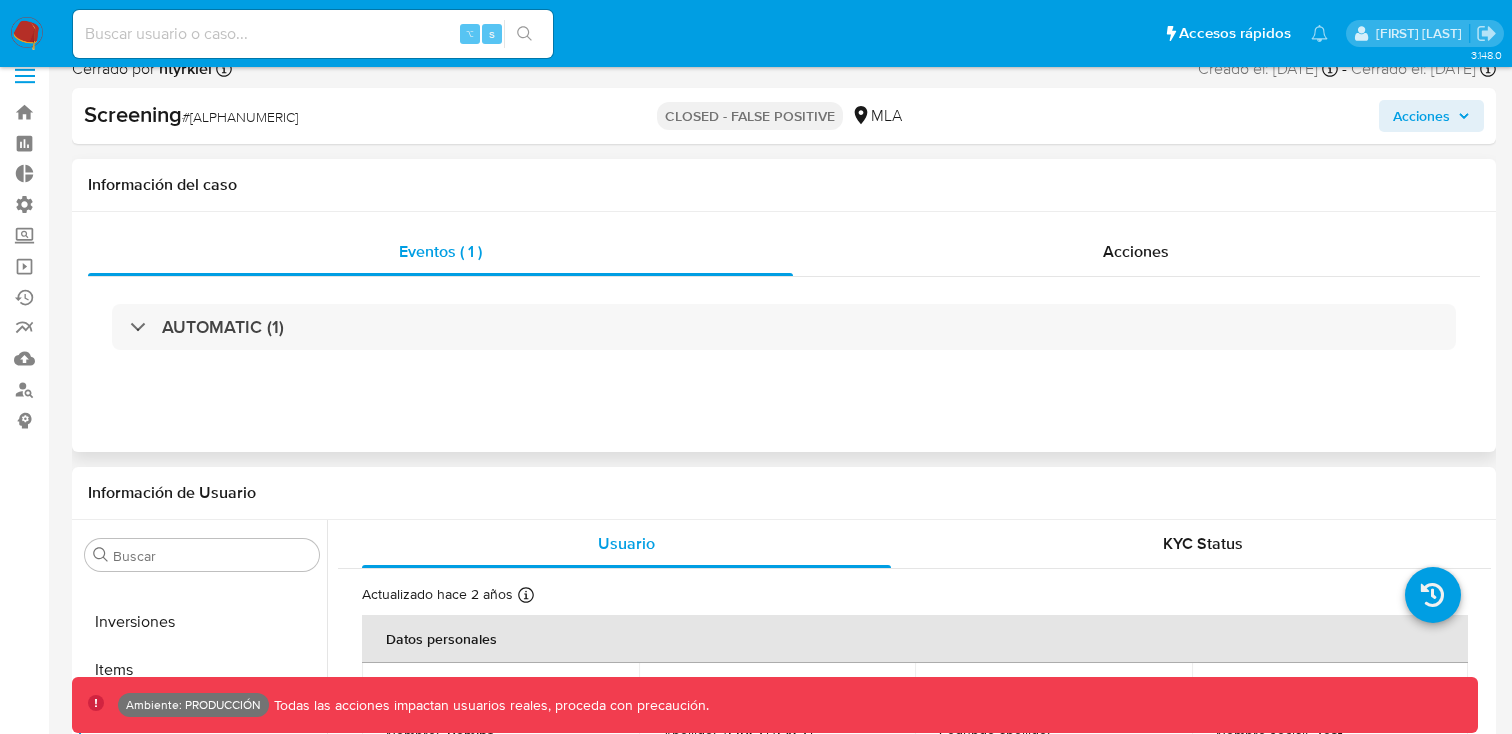 scroll, scrollTop: 16, scrollLeft: 0, axis: vertical 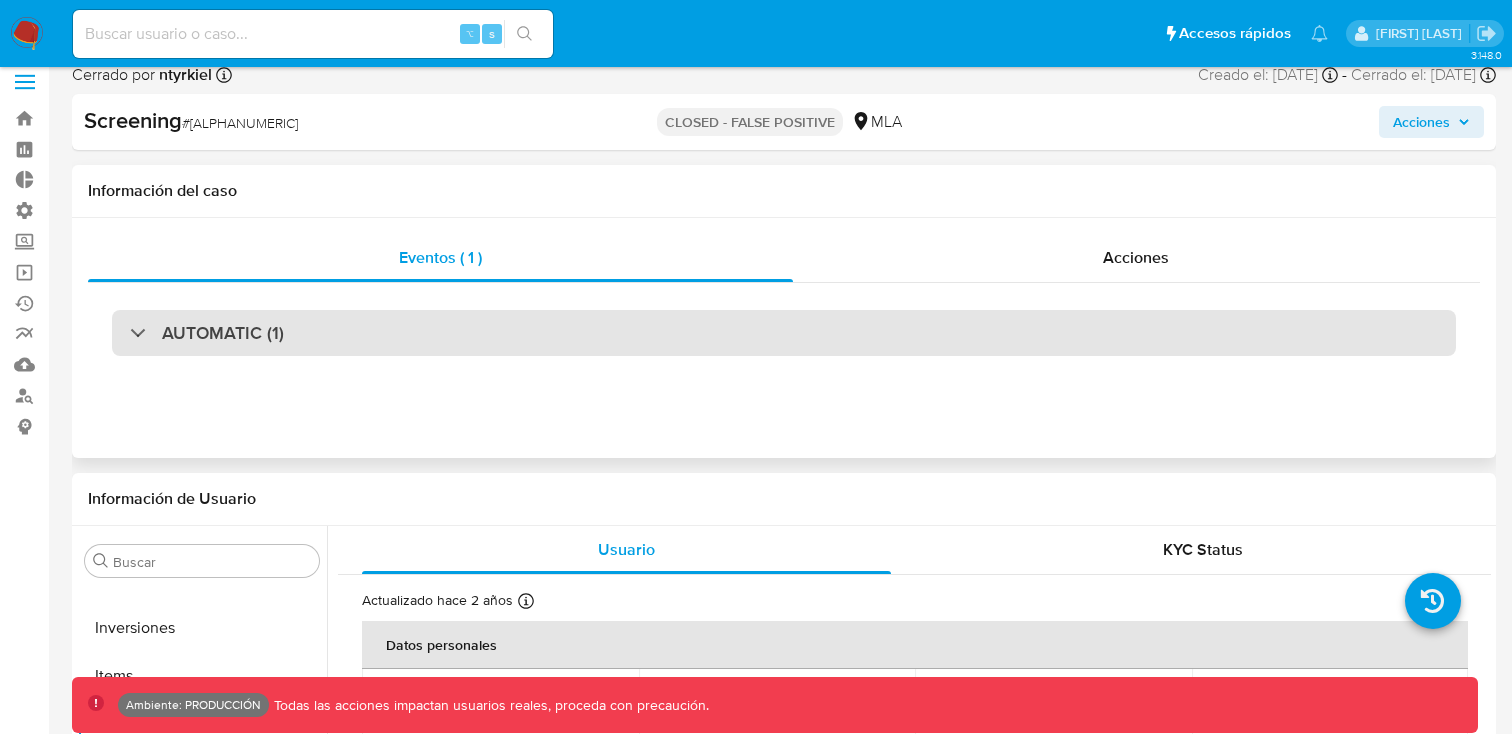 click on "AUTOMATIC (1)" at bounding box center (784, 333) 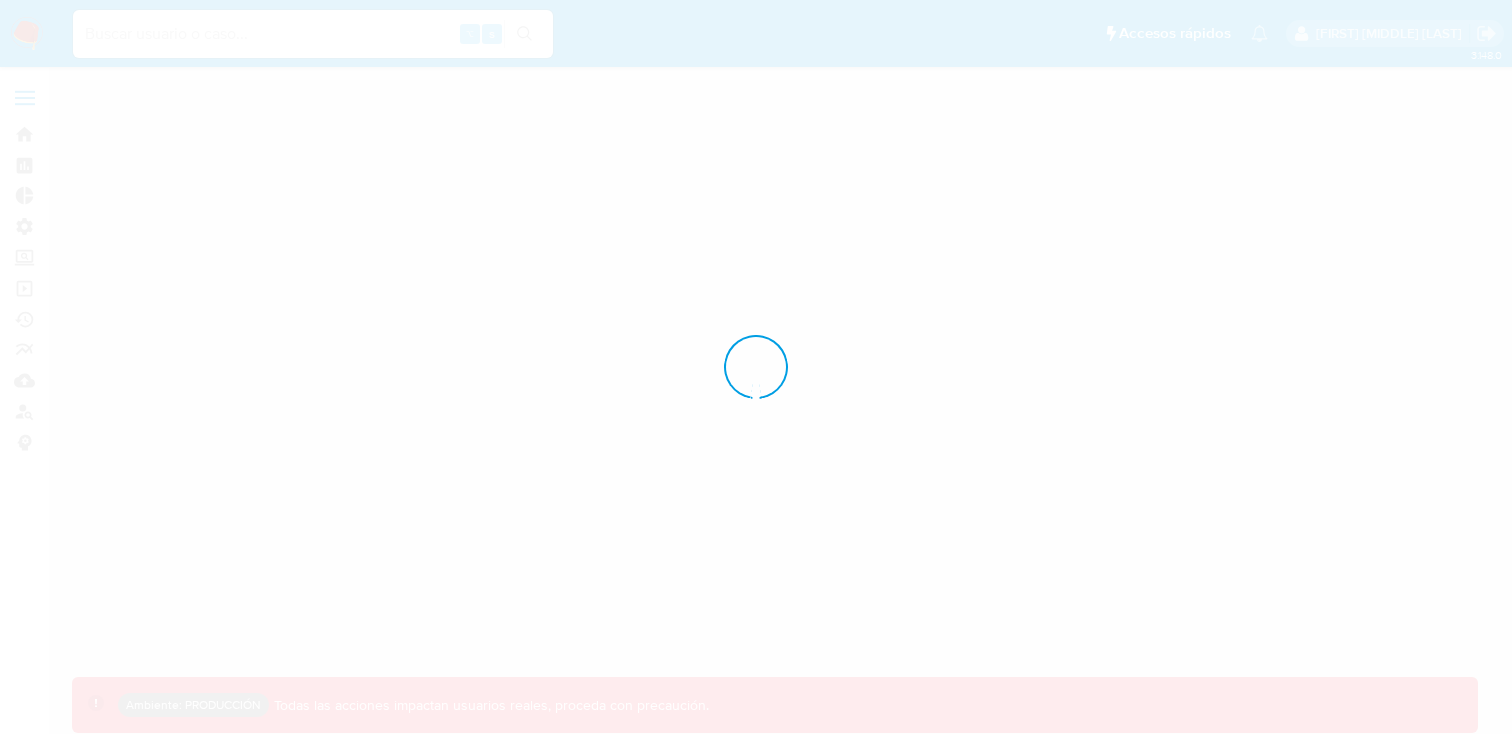 scroll, scrollTop: 0, scrollLeft: 0, axis: both 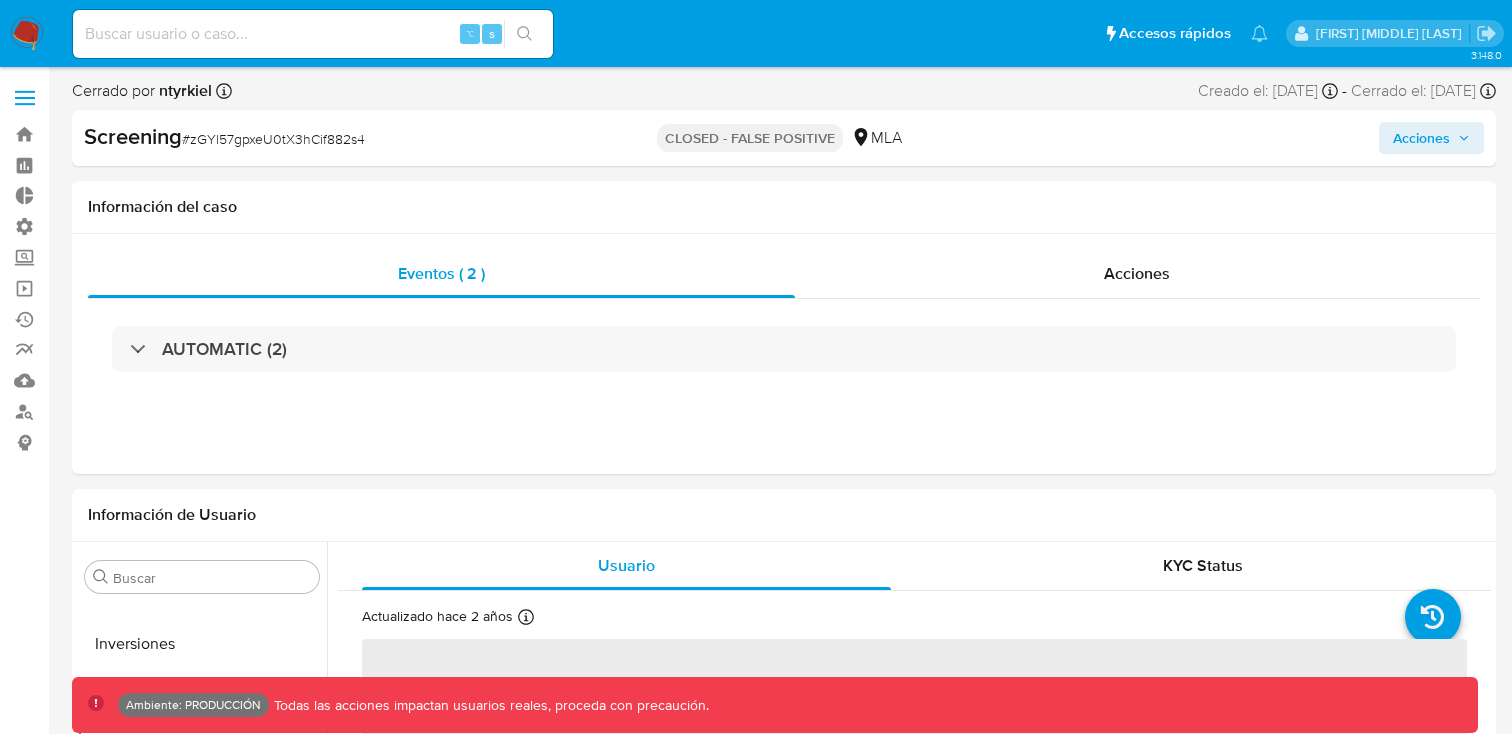select on "10" 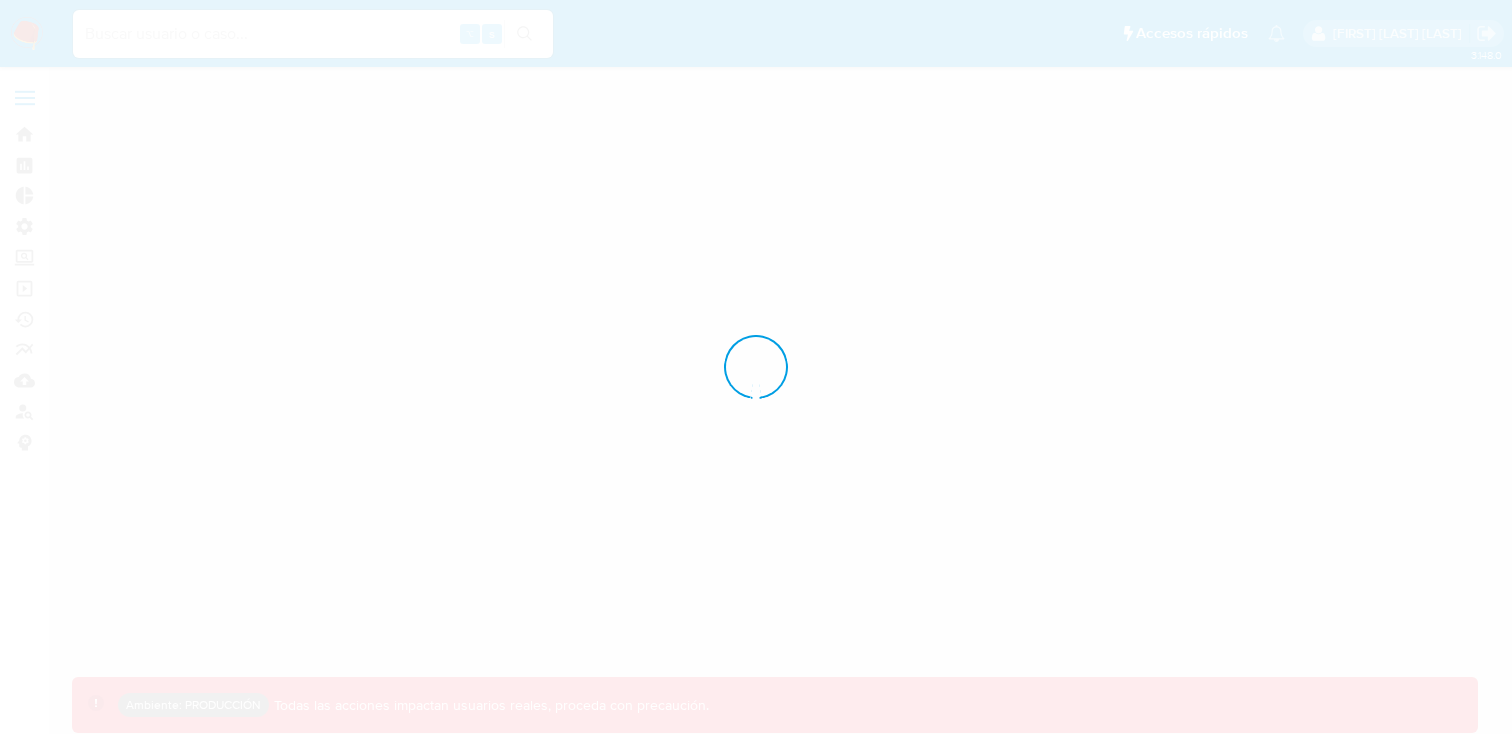 scroll, scrollTop: 0, scrollLeft: 0, axis: both 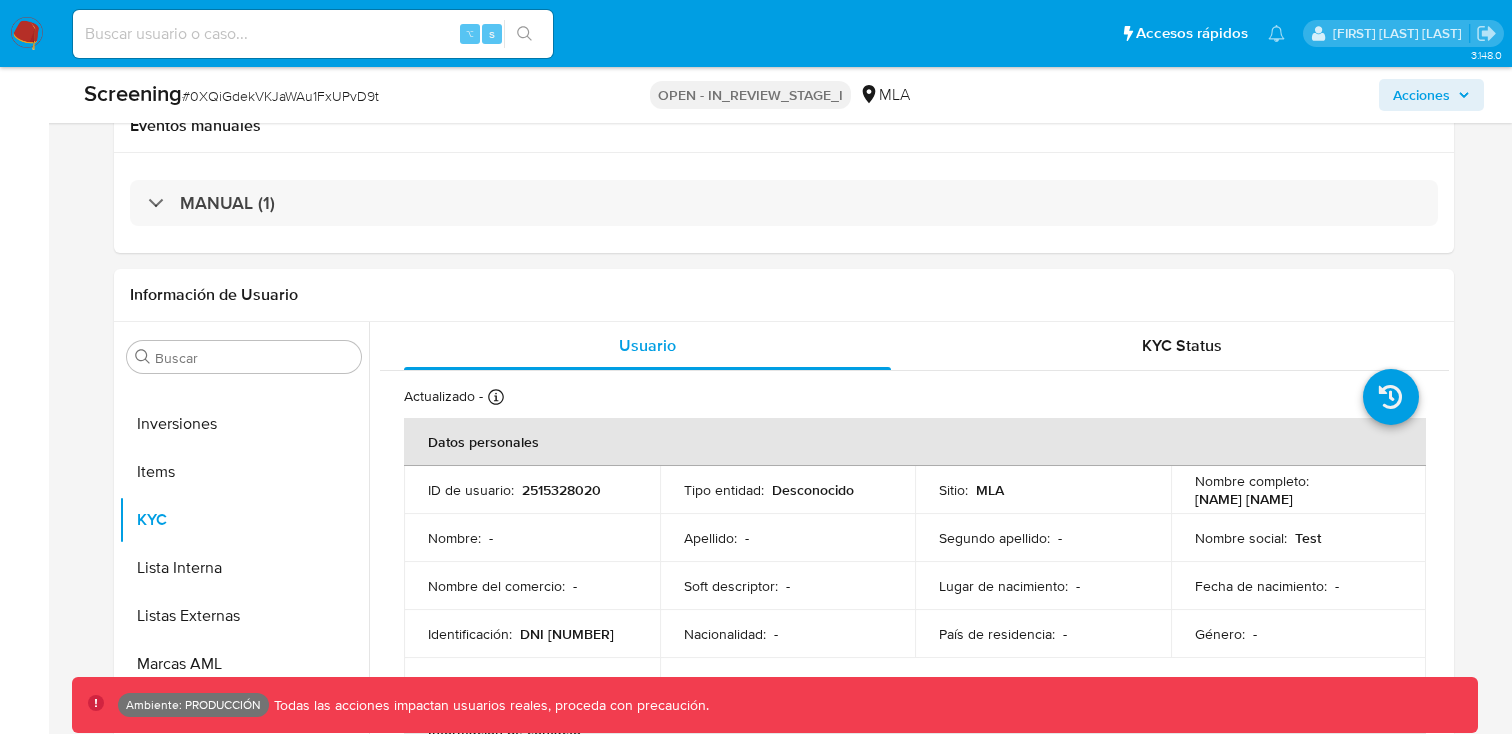 select on "10" 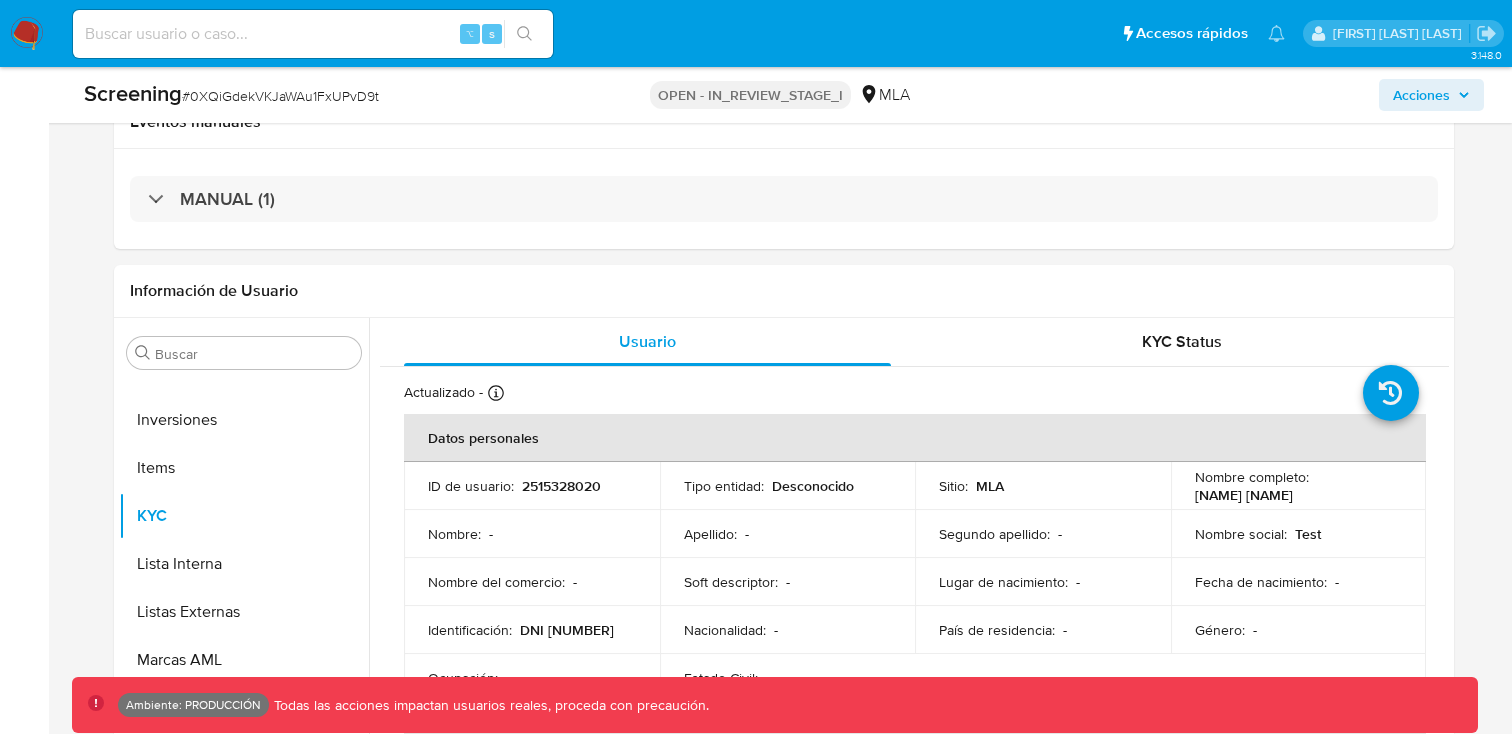 scroll, scrollTop: 394, scrollLeft: 0, axis: vertical 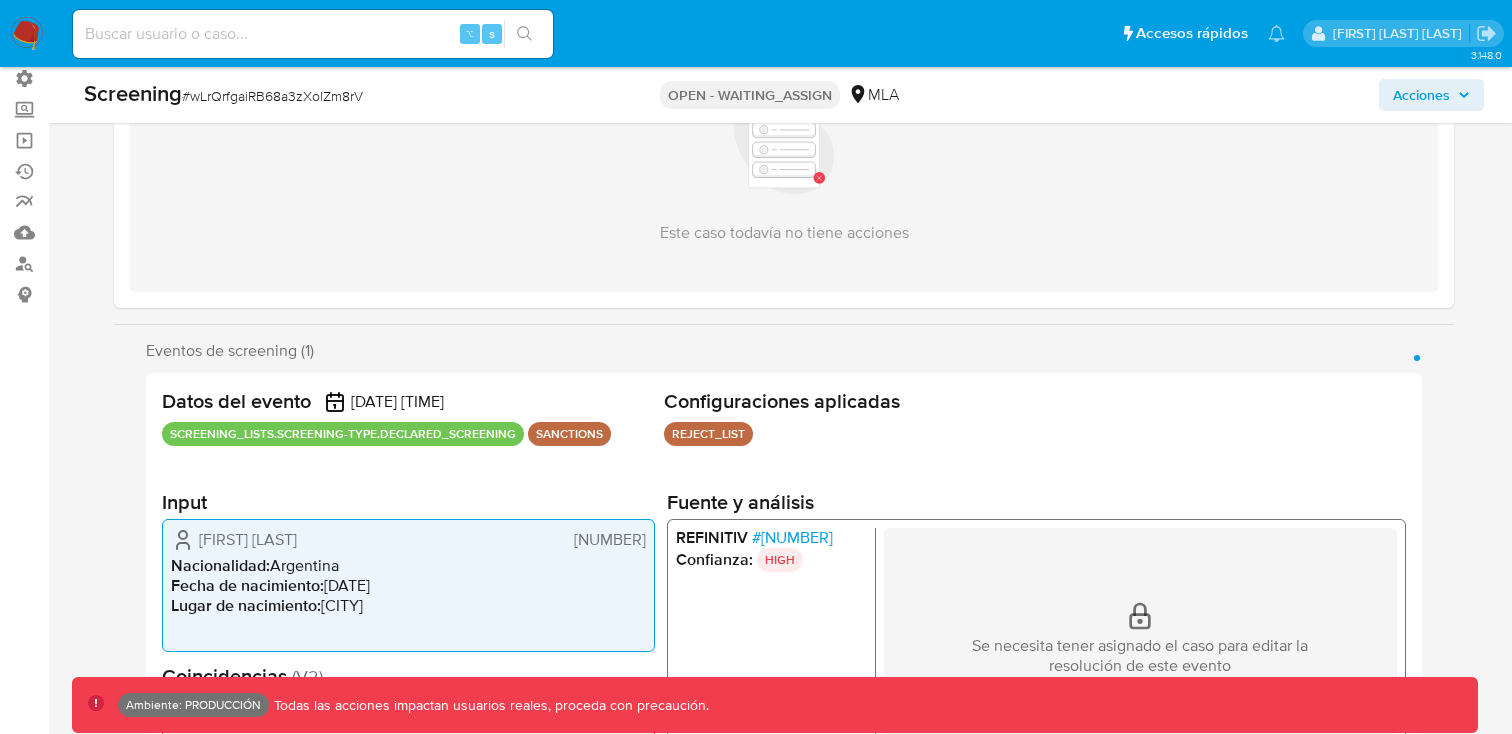 select on "10" 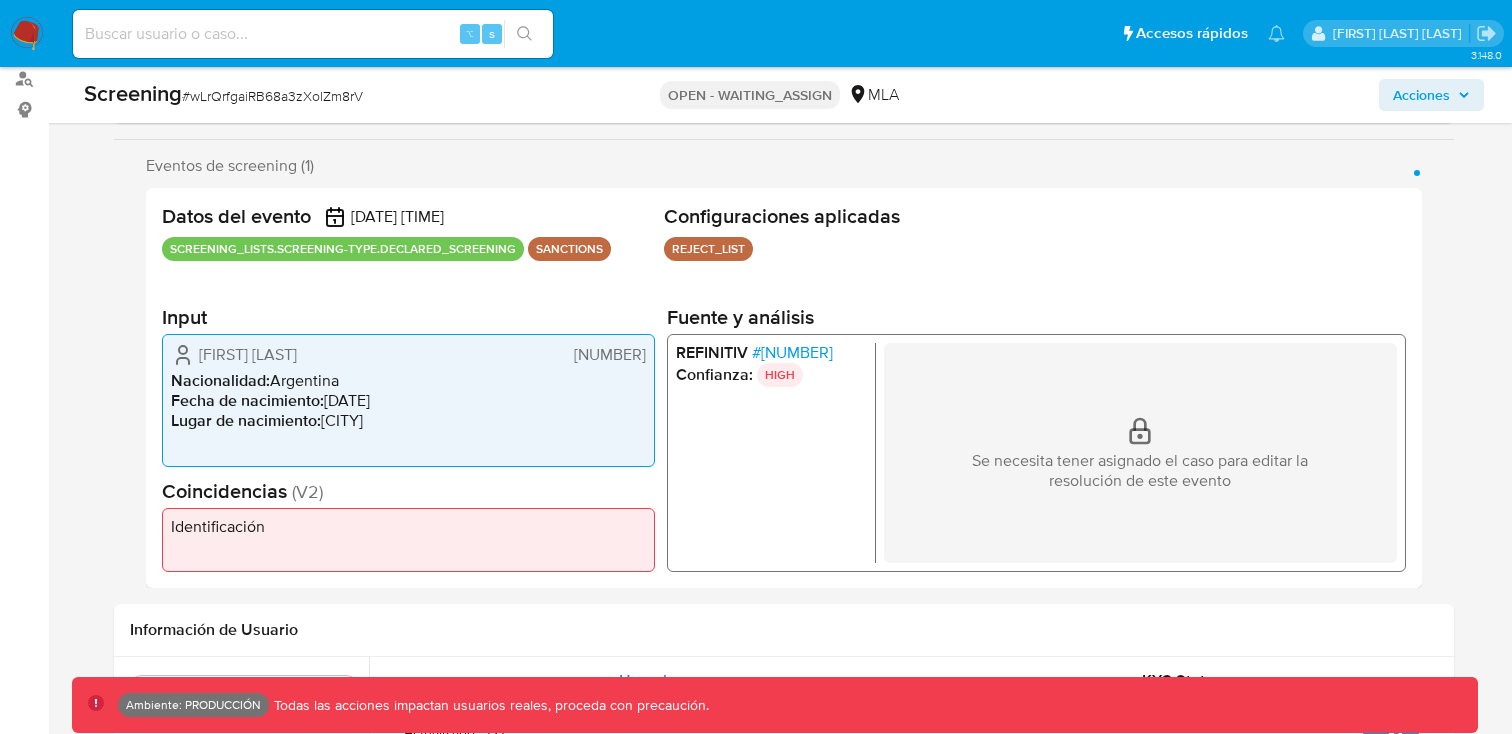 scroll, scrollTop: 347, scrollLeft: 0, axis: vertical 